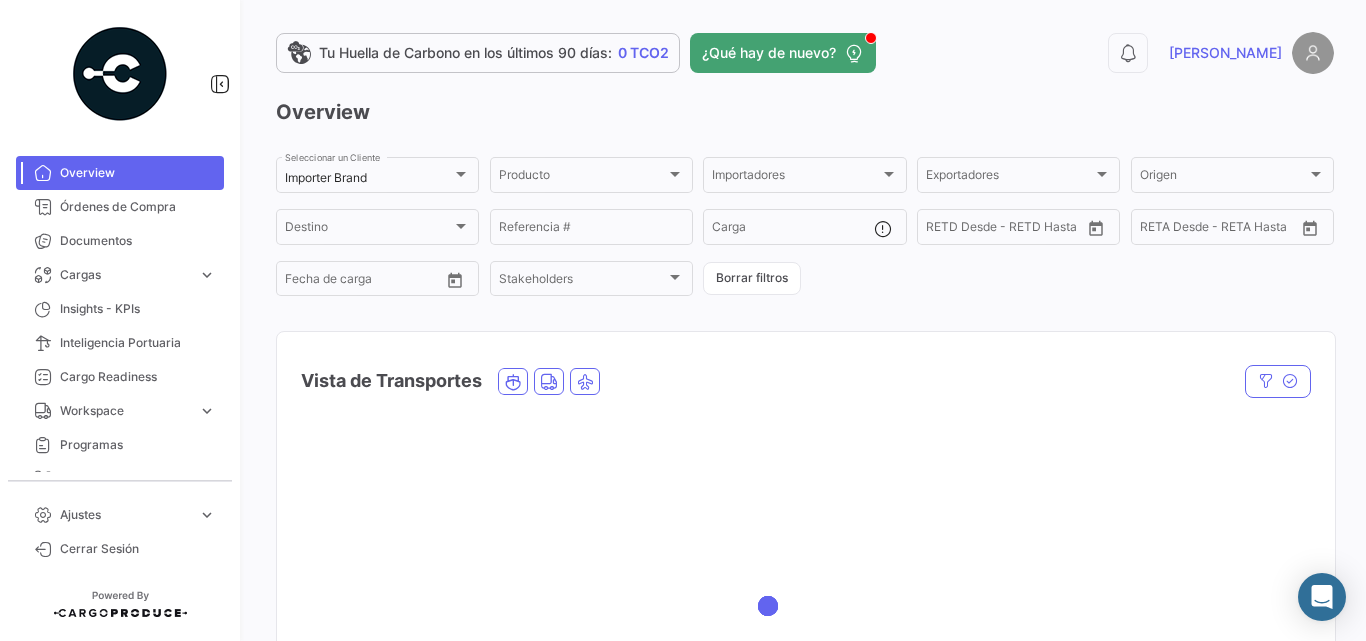 scroll, scrollTop: 0, scrollLeft: 0, axis: both 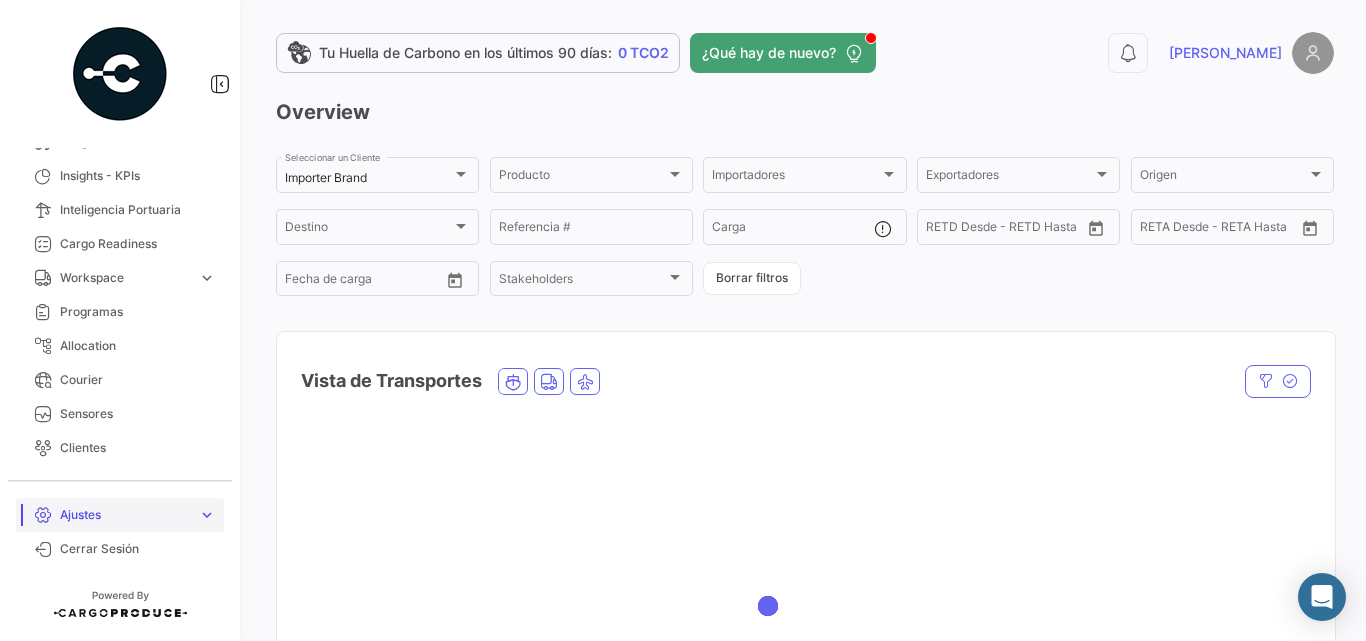 click on "Ajustes" at bounding box center [125, 515] 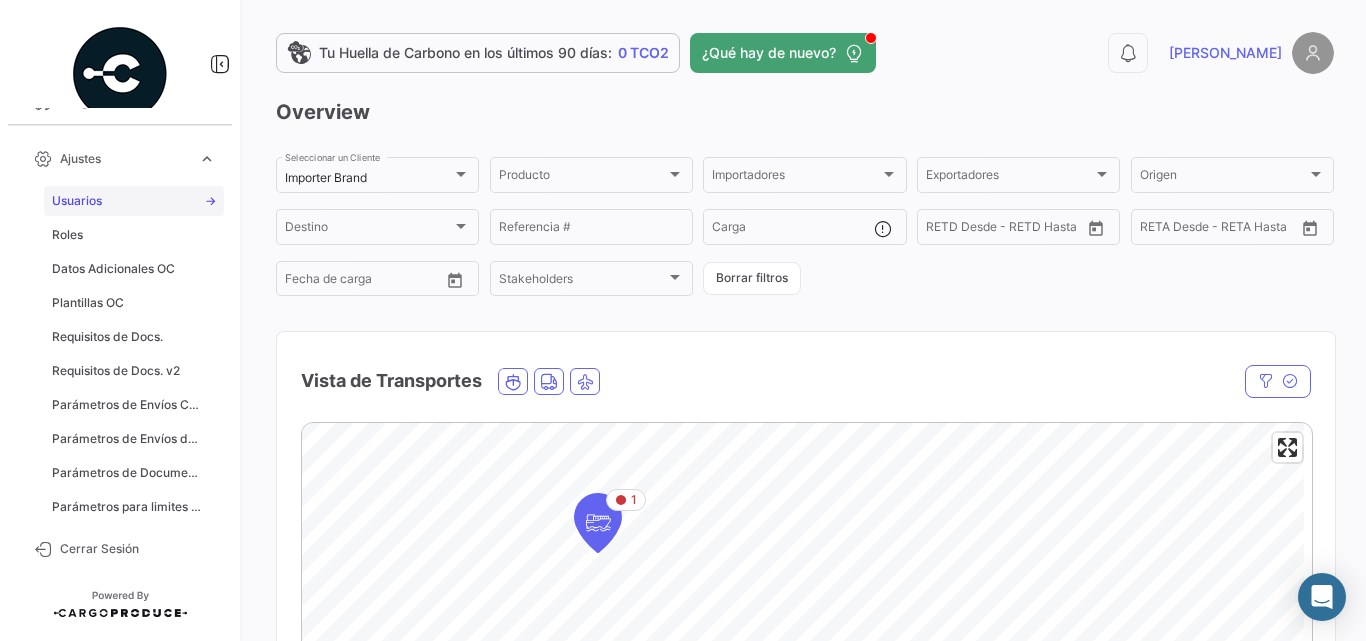 click on "Usuarios" at bounding box center (134, 201) 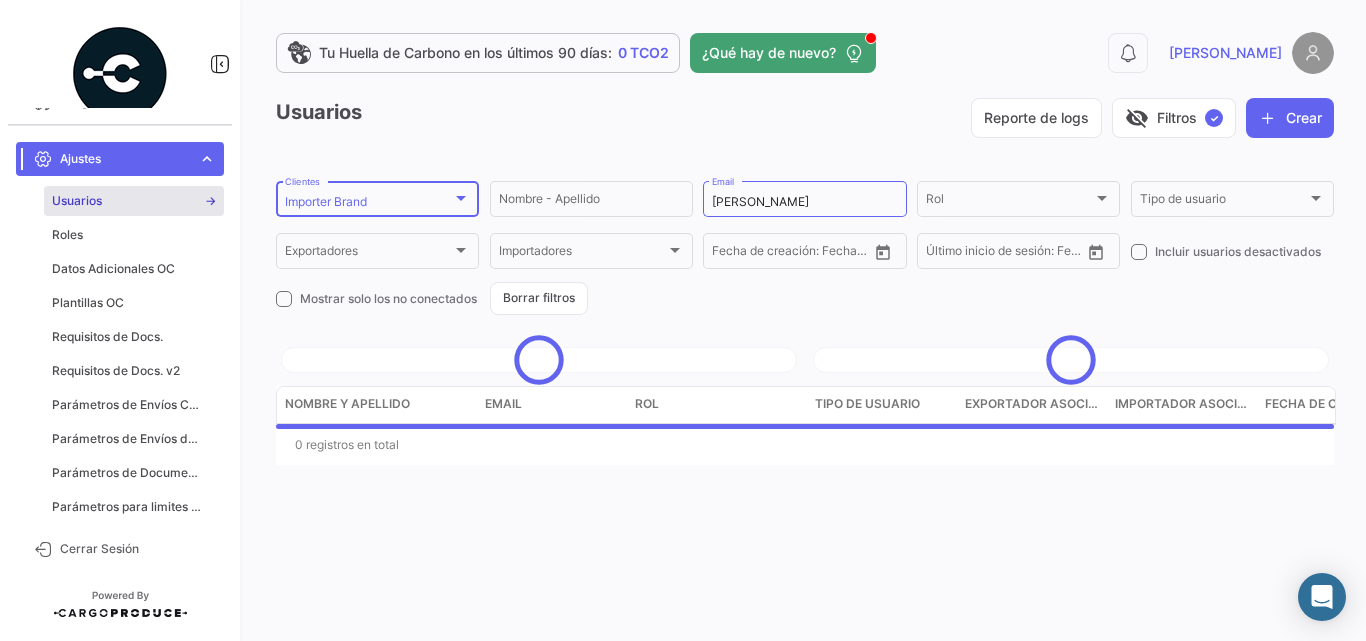 click at bounding box center [461, 198] 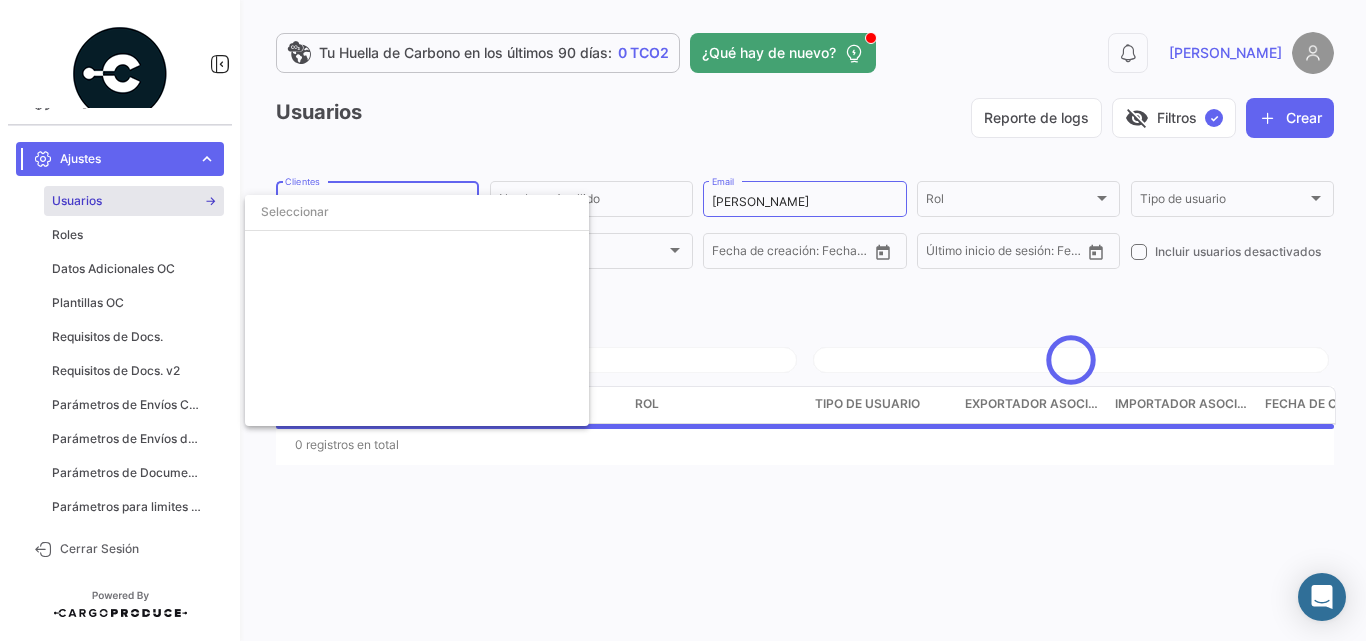 scroll, scrollTop: 3354, scrollLeft: 0, axis: vertical 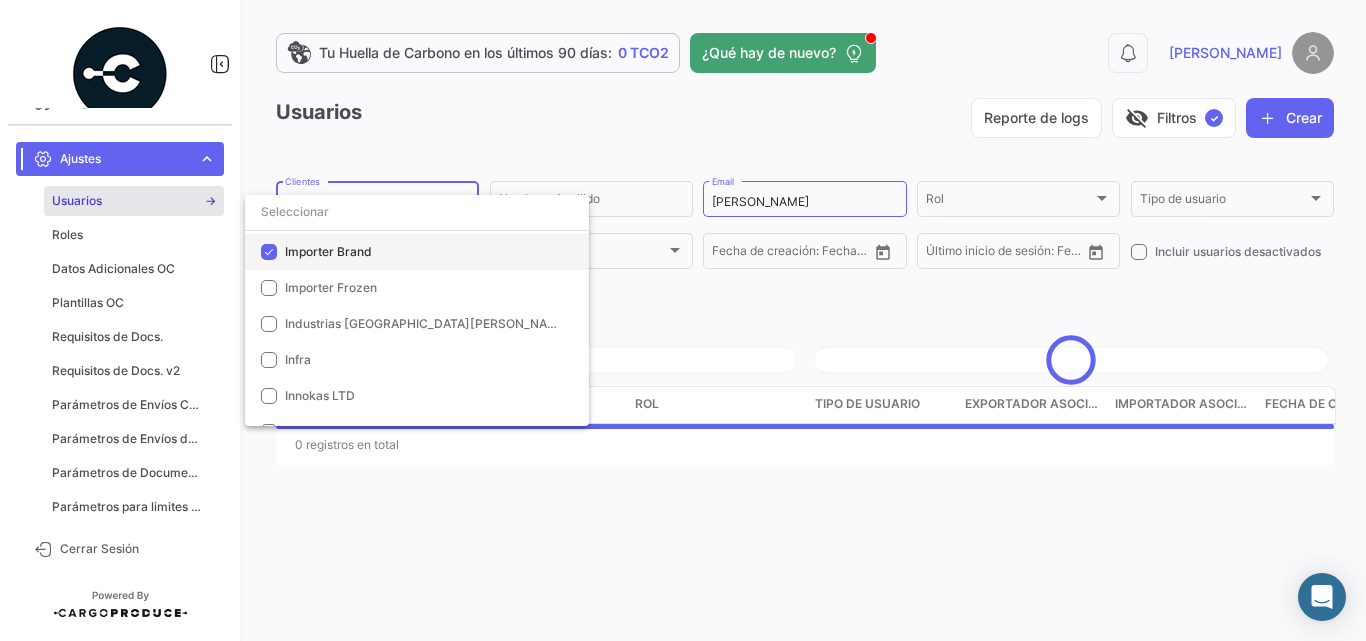 click on "Importer Brand" at bounding box center [328, 251] 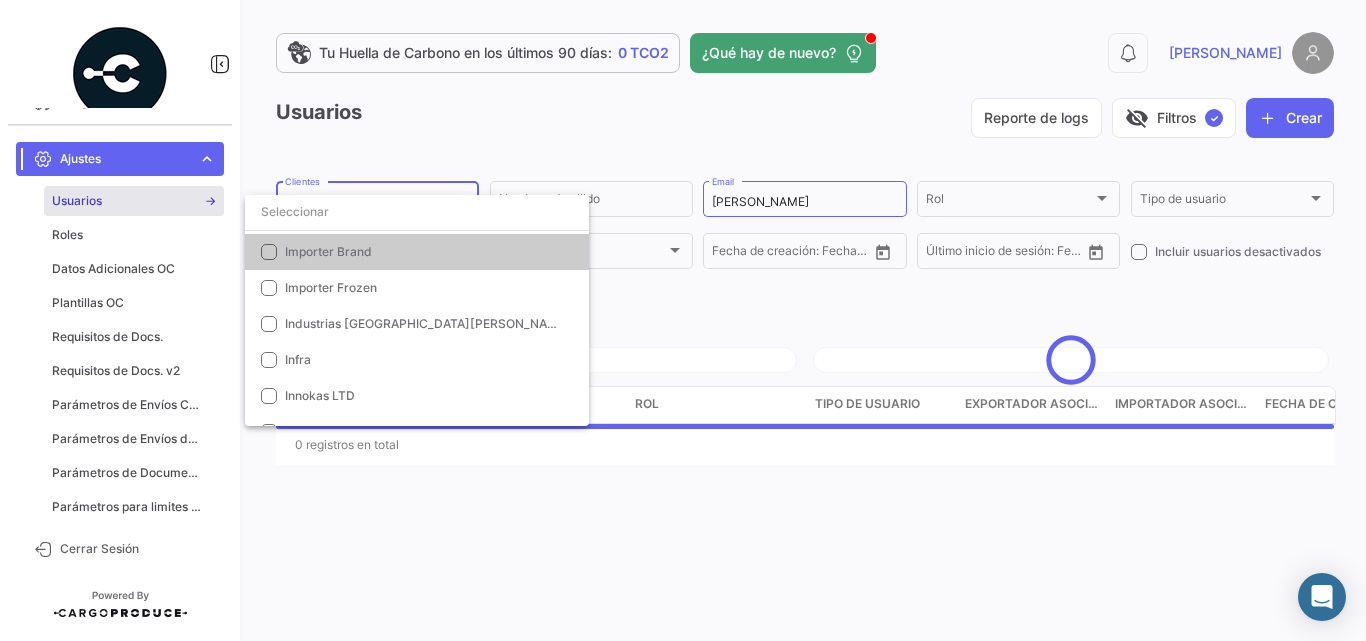 click at bounding box center [683, 320] 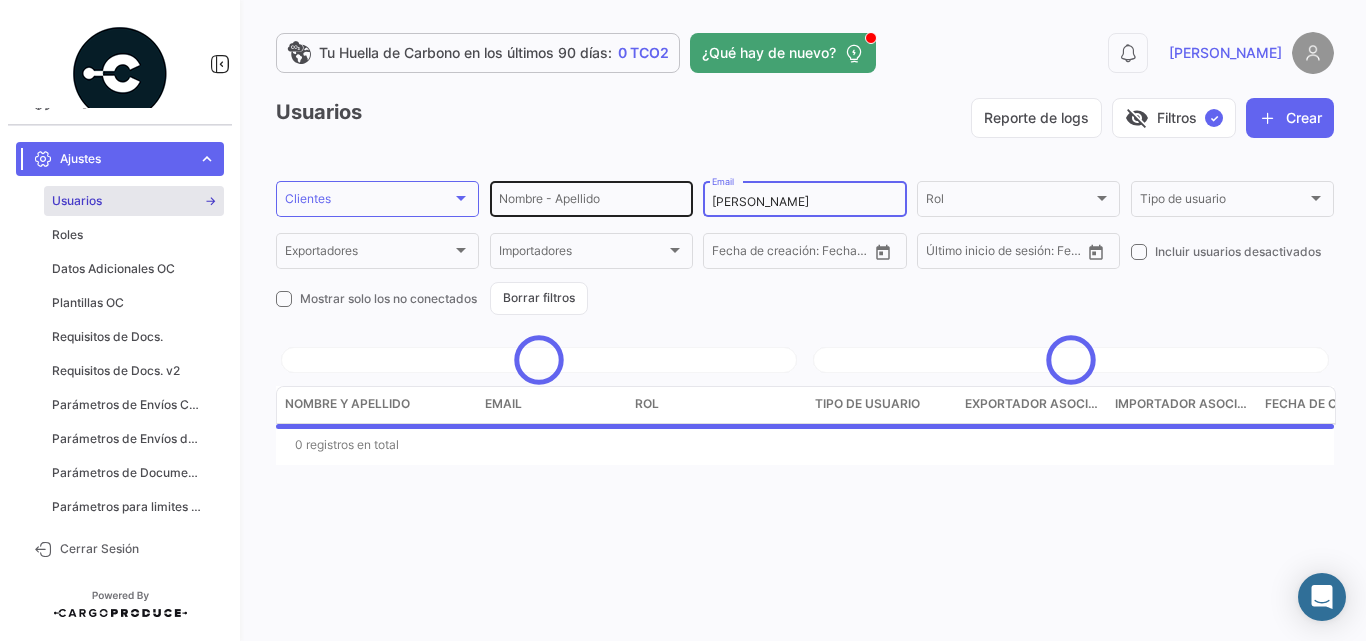 drag, startPoint x: 770, startPoint y: 200, endPoint x: 688, endPoint y: 201, distance: 82.006096 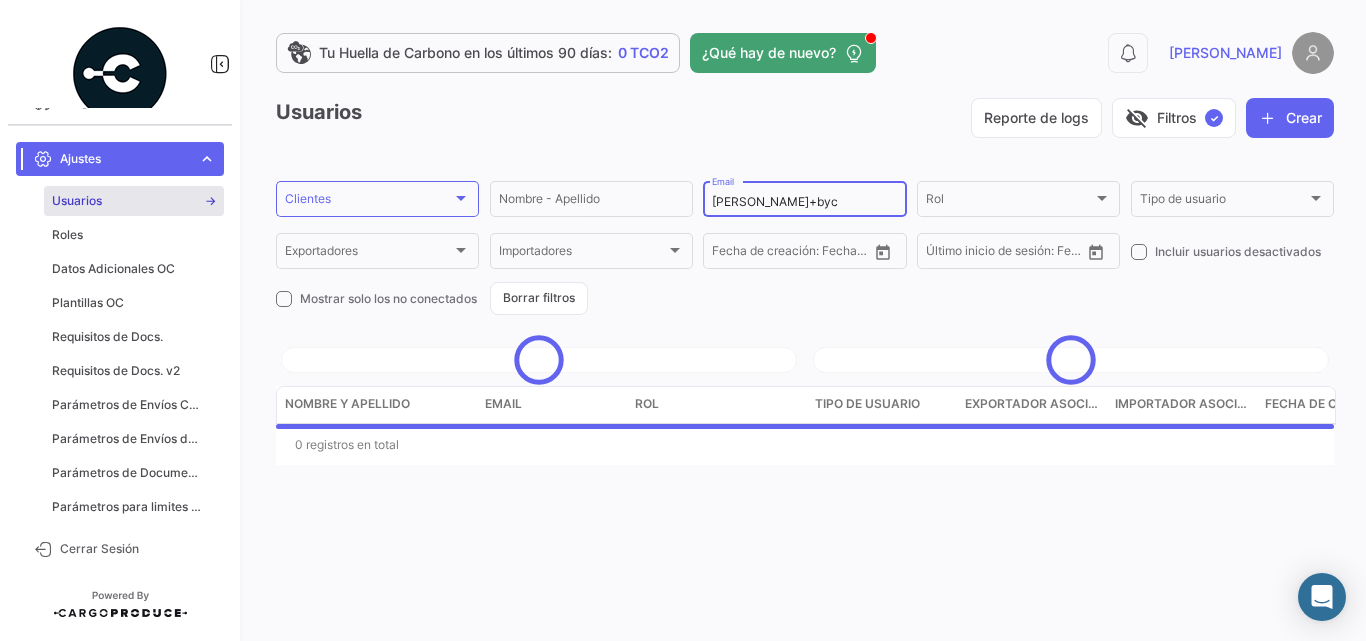 type on "[PERSON_NAME]+byc" 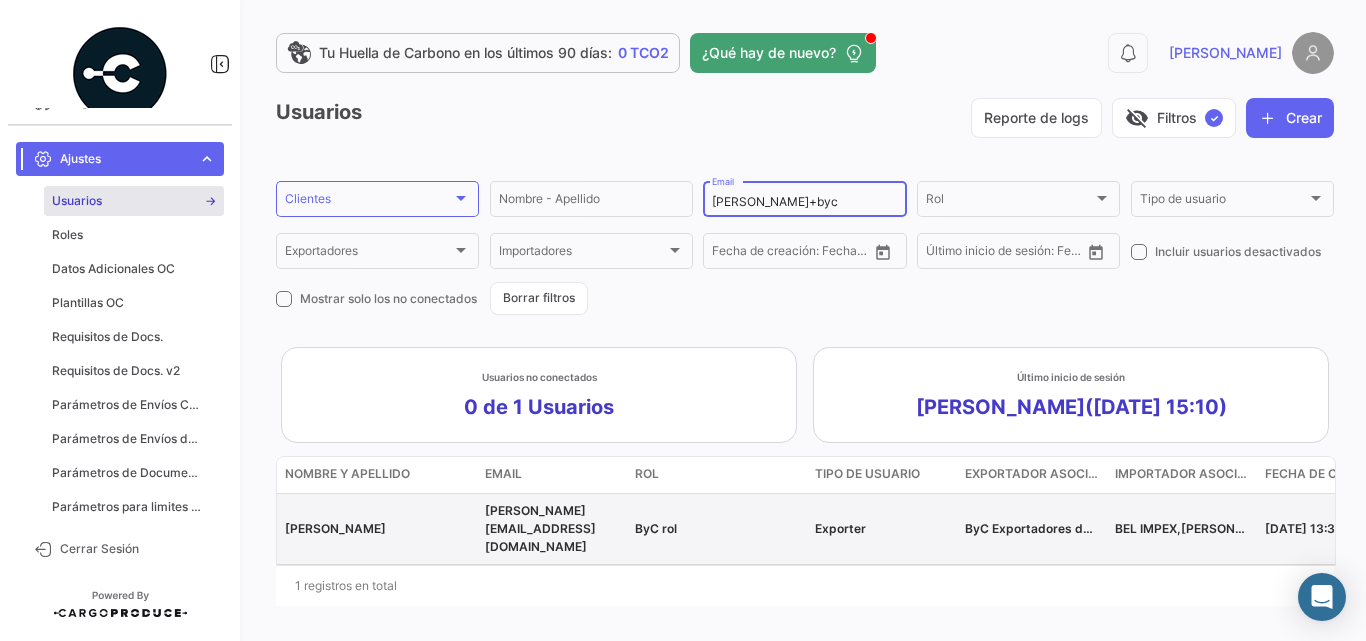 click on "[PERSON_NAME]" 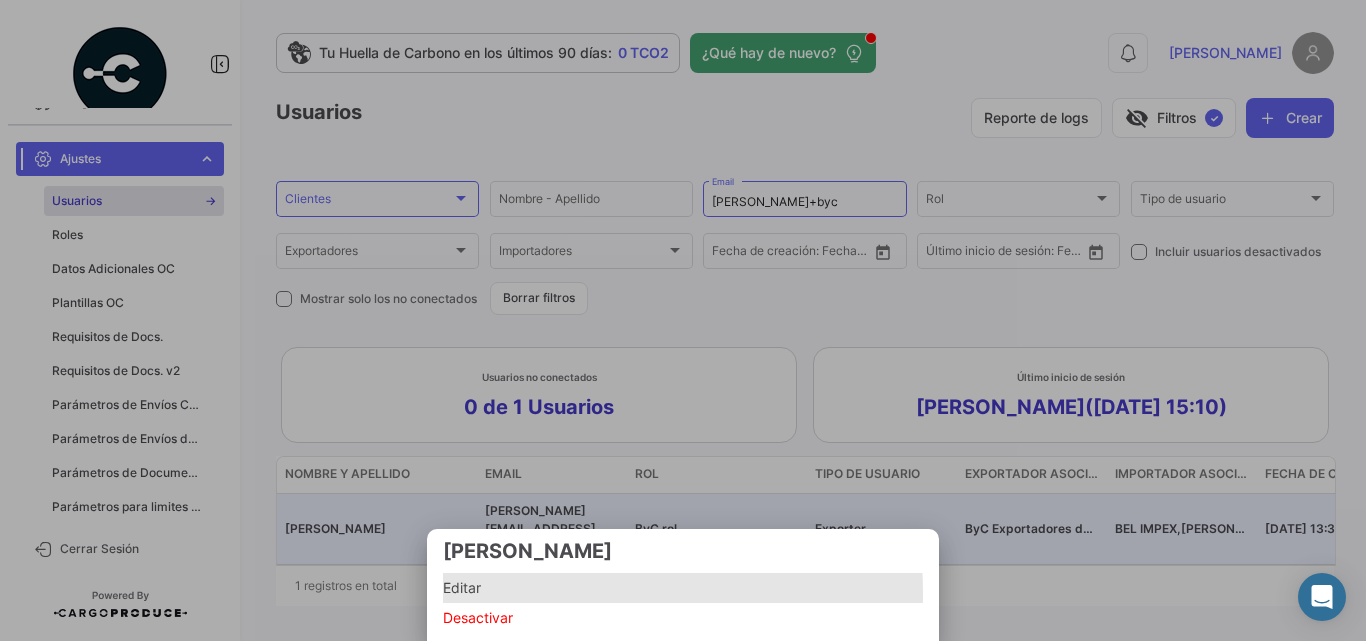 click on "Editar" at bounding box center (683, 588) 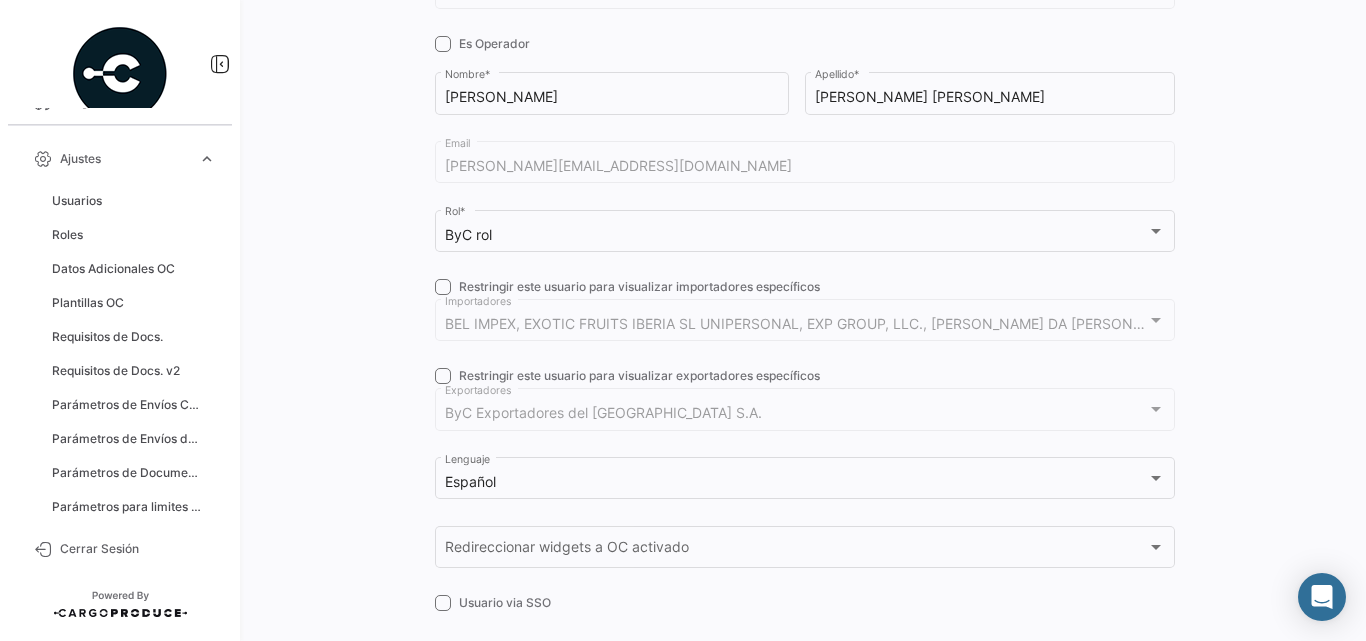 scroll, scrollTop: 370, scrollLeft: 0, axis: vertical 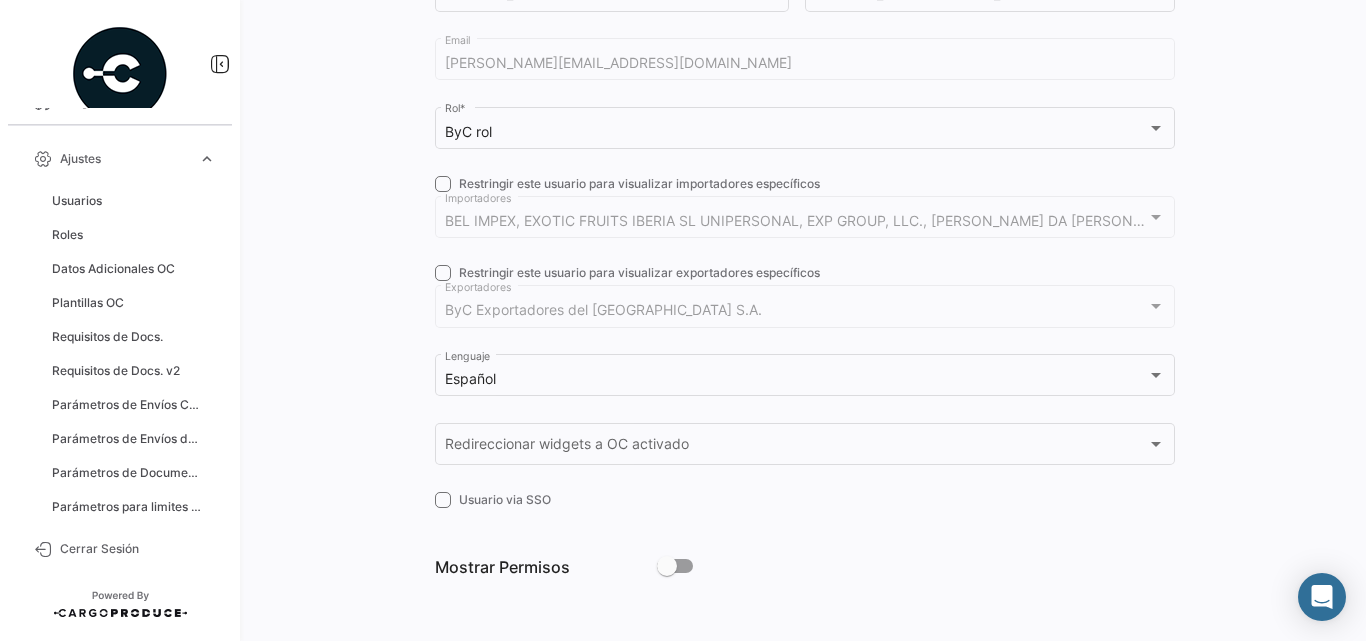 click at bounding box center (675, 566) 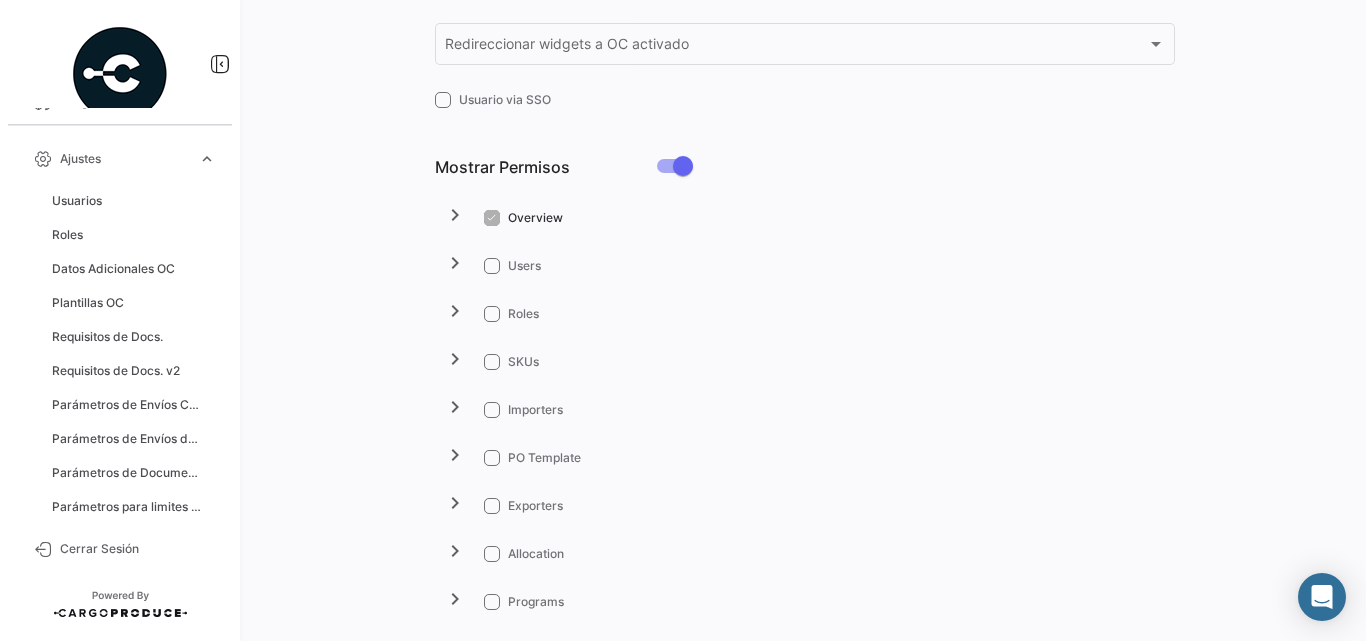 scroll, scrollTop: 837, scrollLeft: 0, axis: vertical 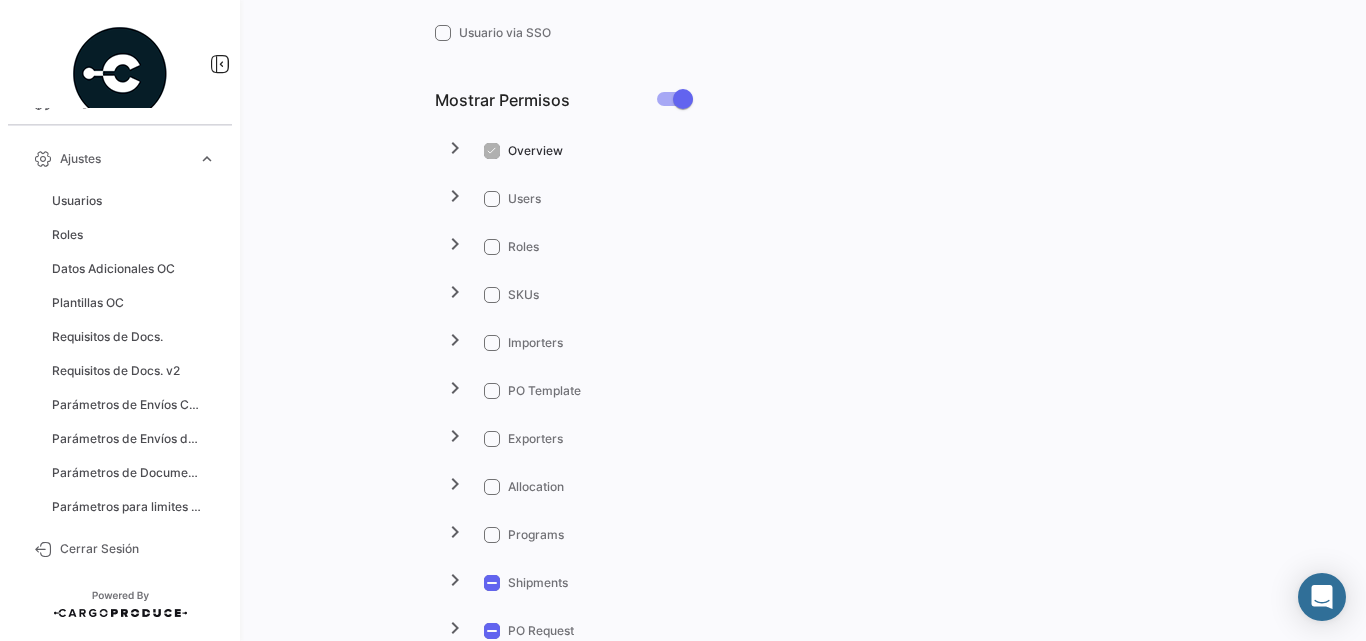 click at bounding box center [492, 199] 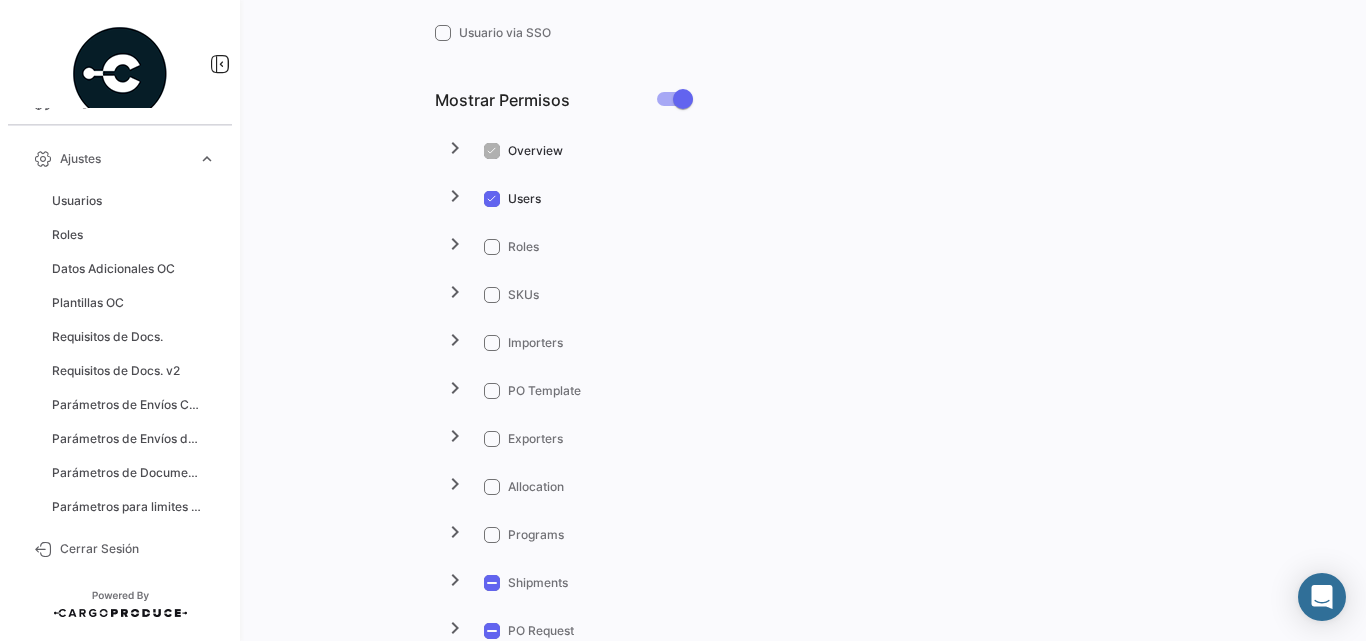 scroll, scrollTop: 903, scrollLeft: 0, axis: vertical 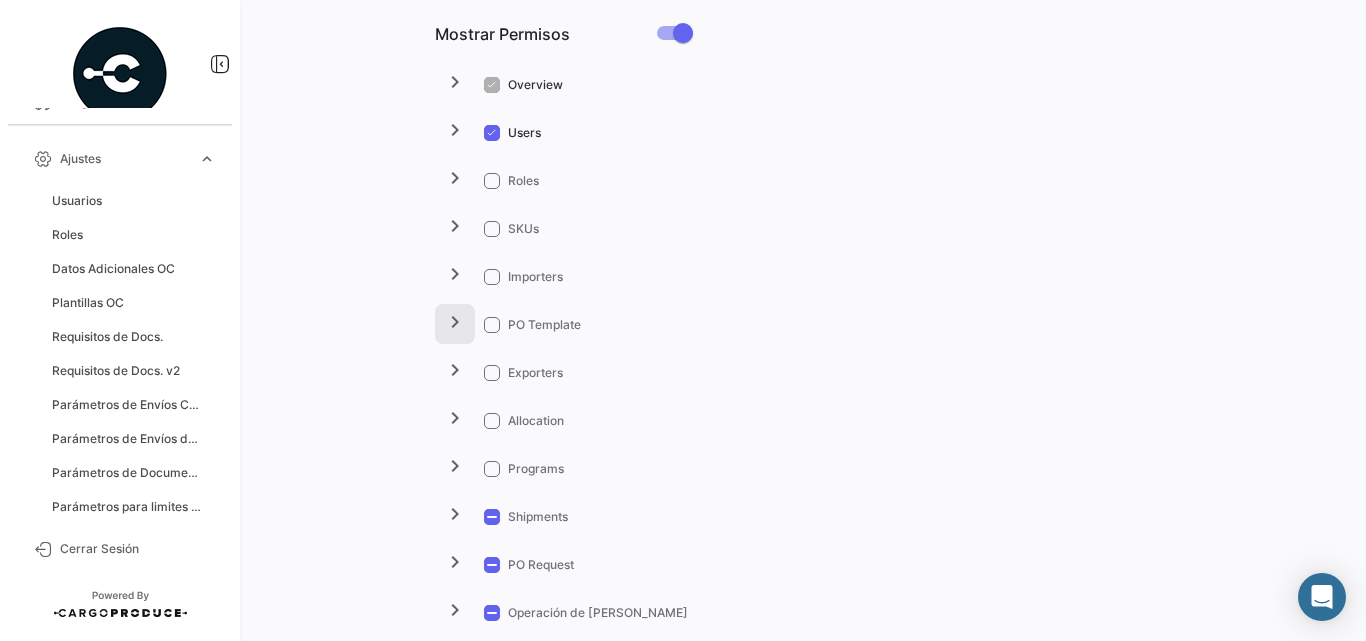 click on "chevron_right" 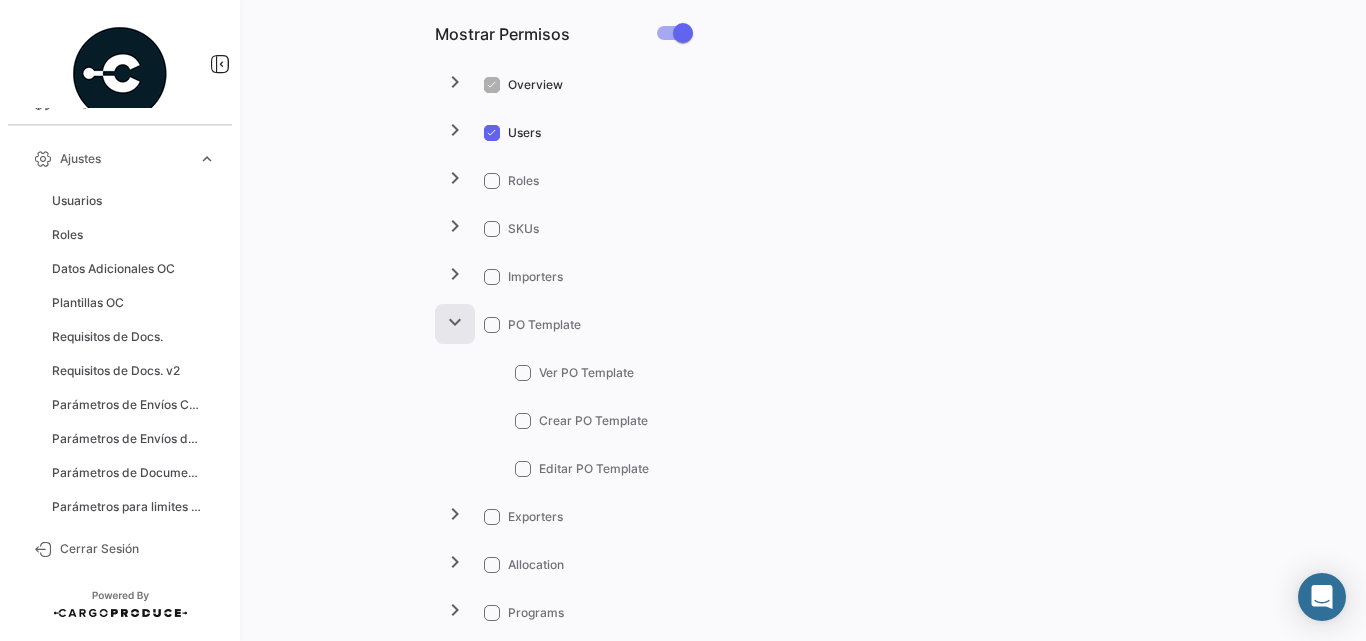 click on "expand_more" 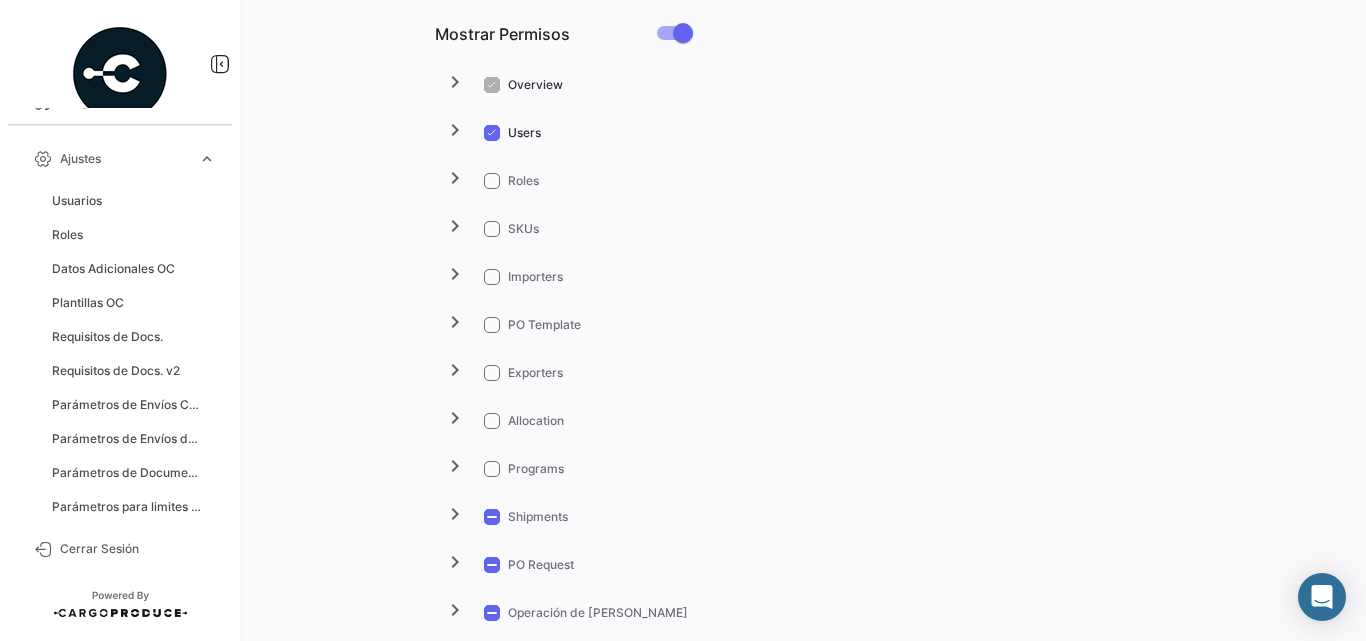 click at bounding box center [492, 325] 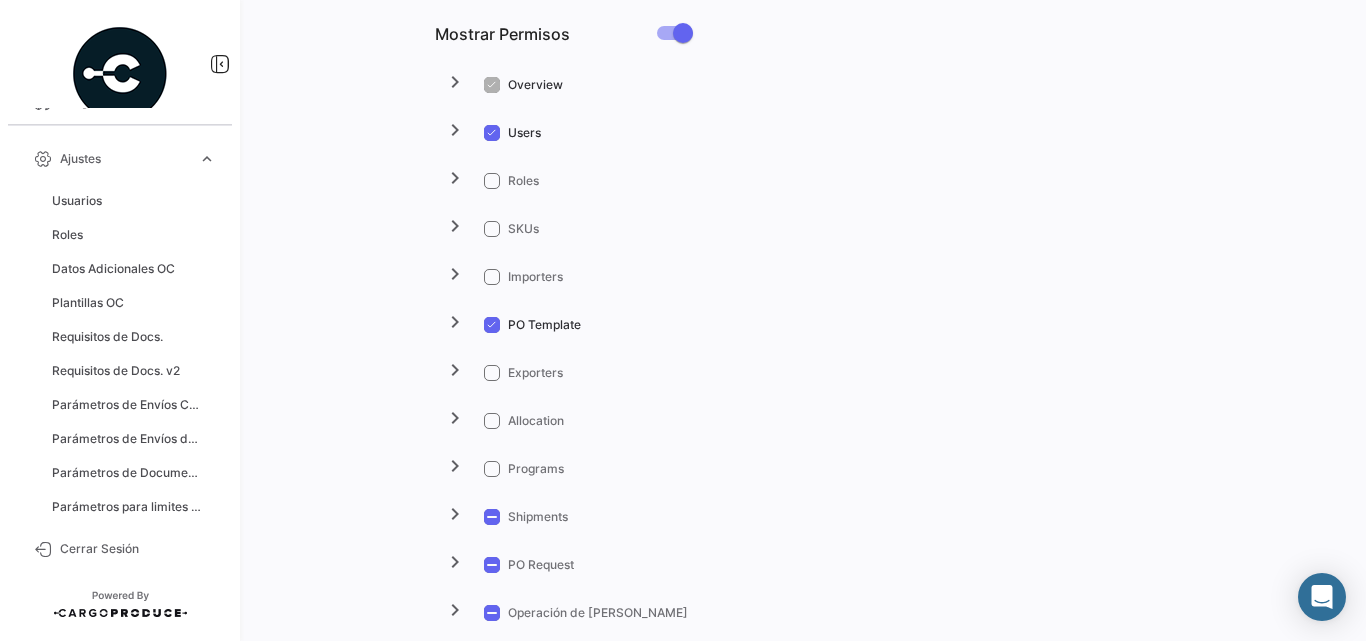 click at bounding box center [492, 229] 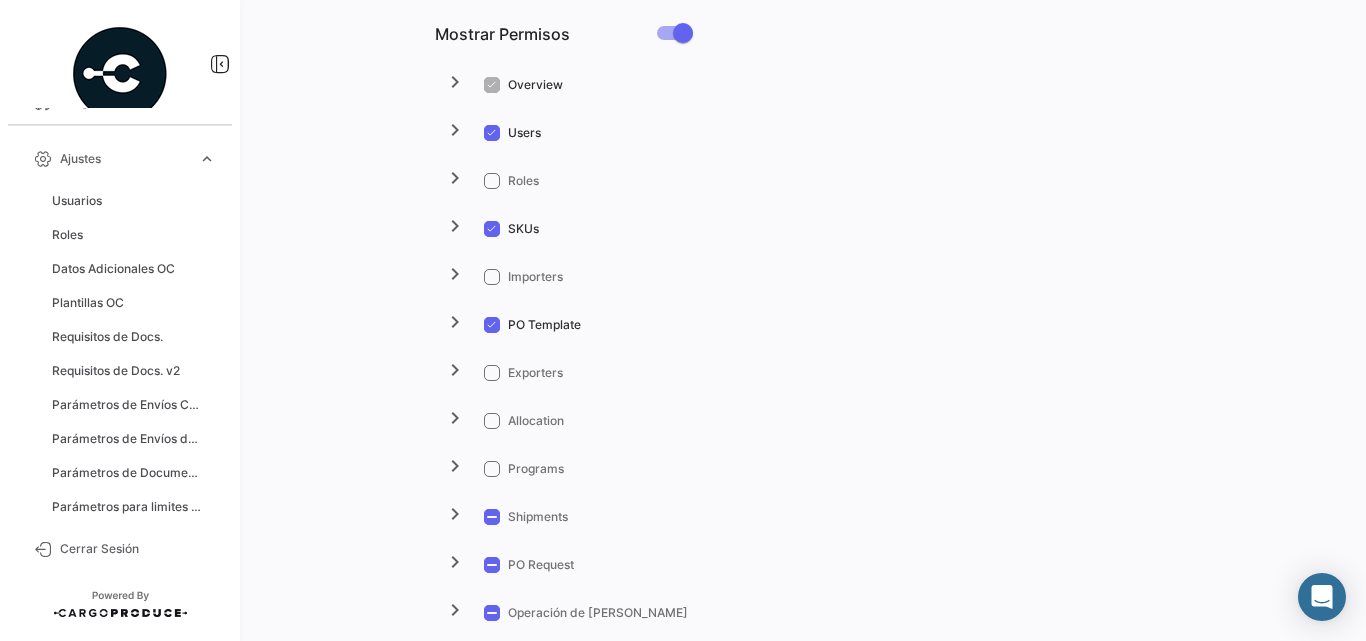 click at bounding box center (492, 181) 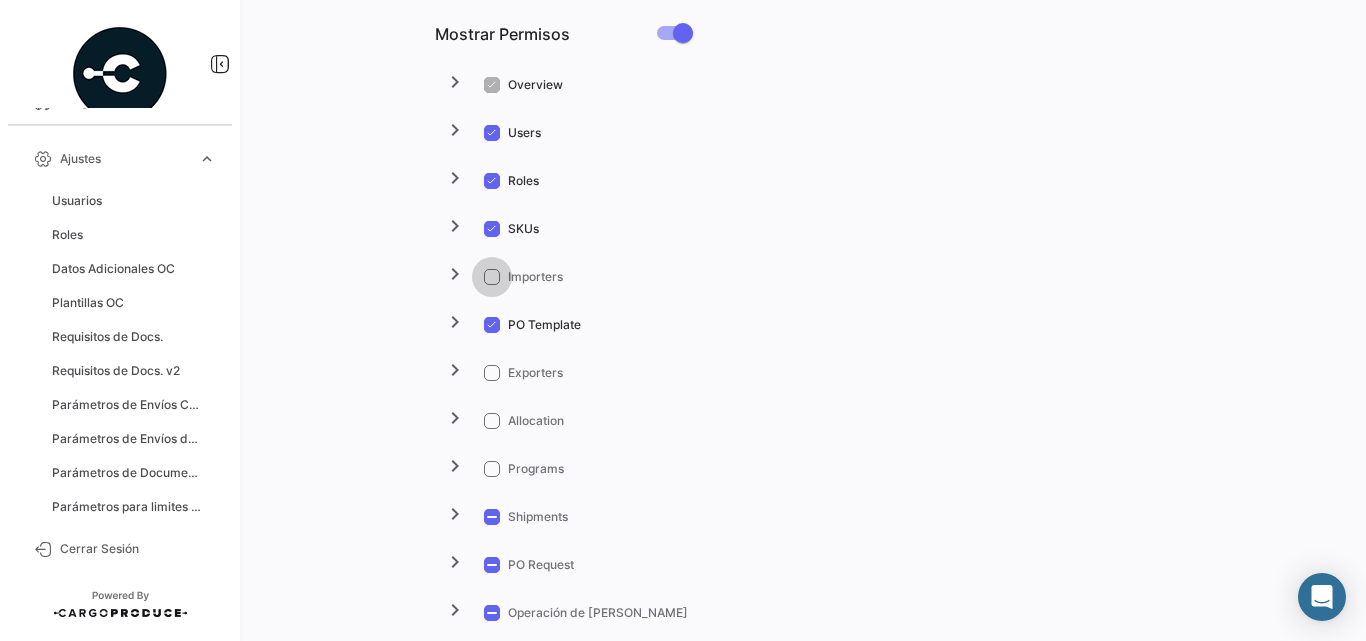 click at bounding box center [492, 277] 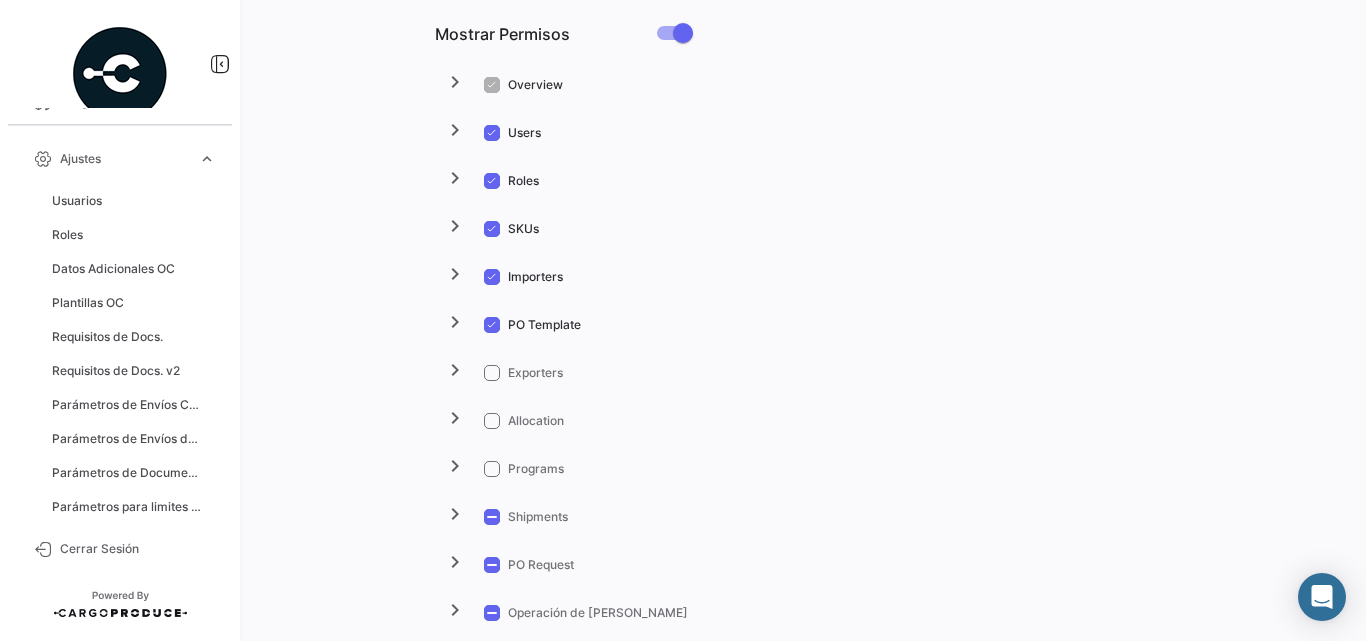 scroll, scrollTop: 1103, scrollLeft: 0, axis: vertical 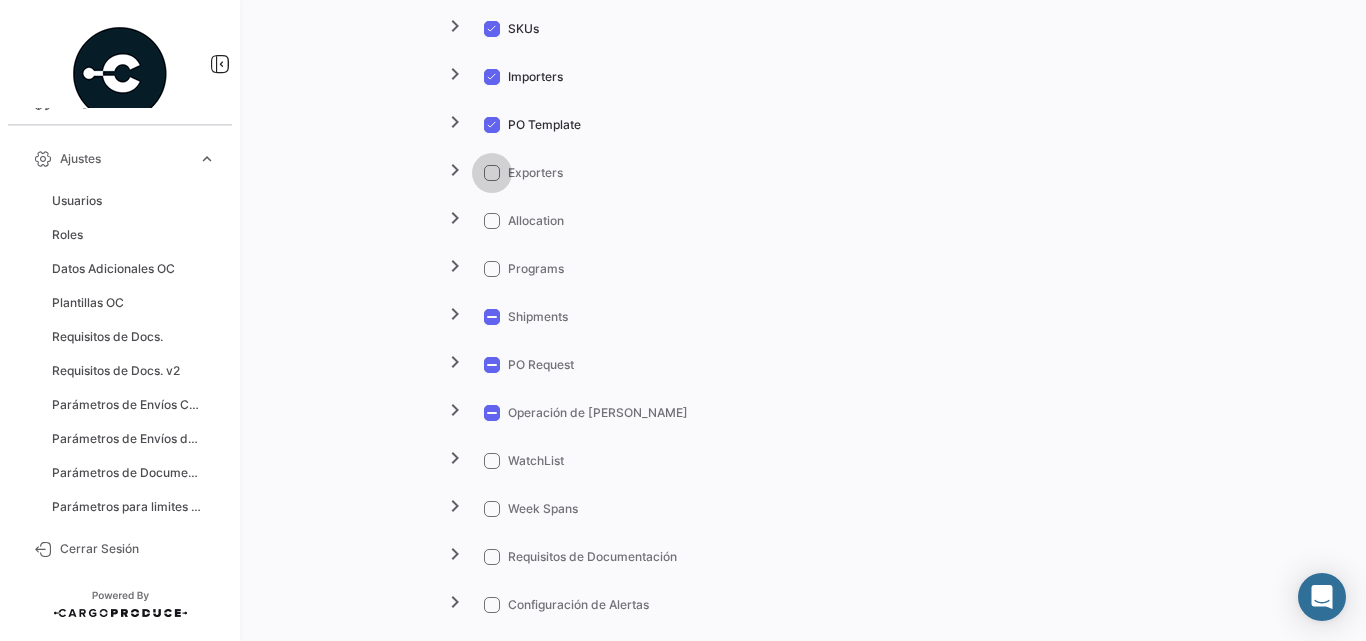 click at bounding box center (492, 173) 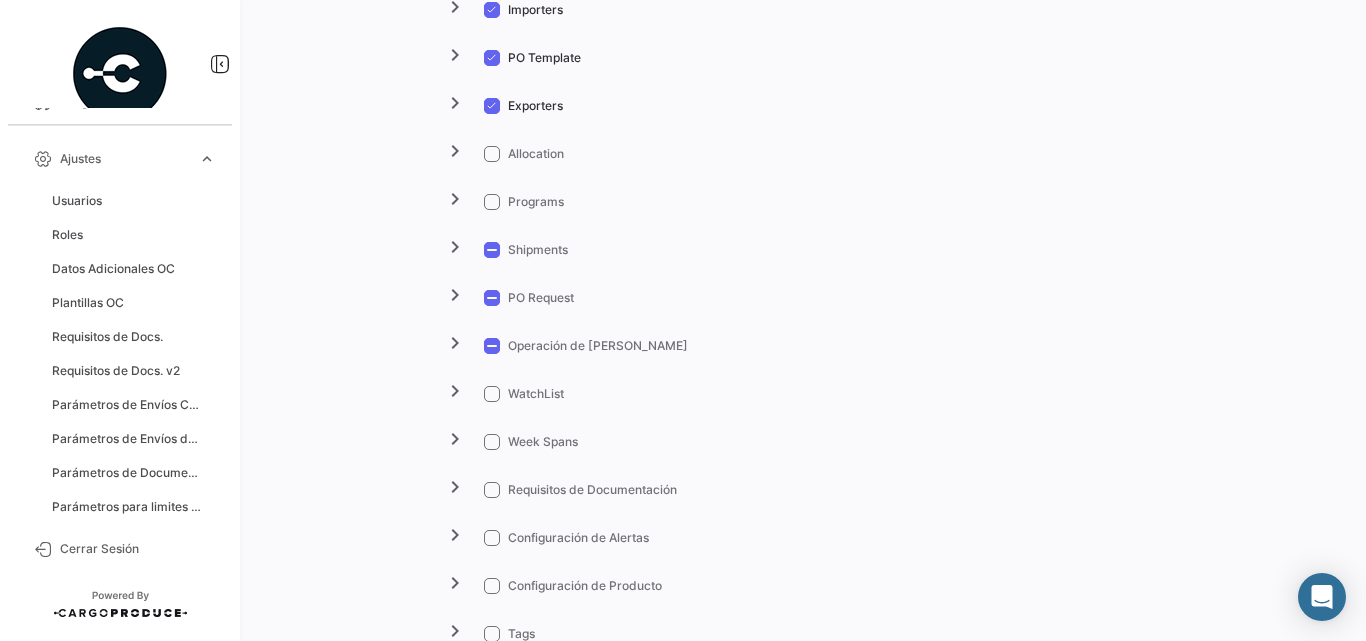 scroll, scrollTop: 1237, scrollLeft: 0, axis: vertical 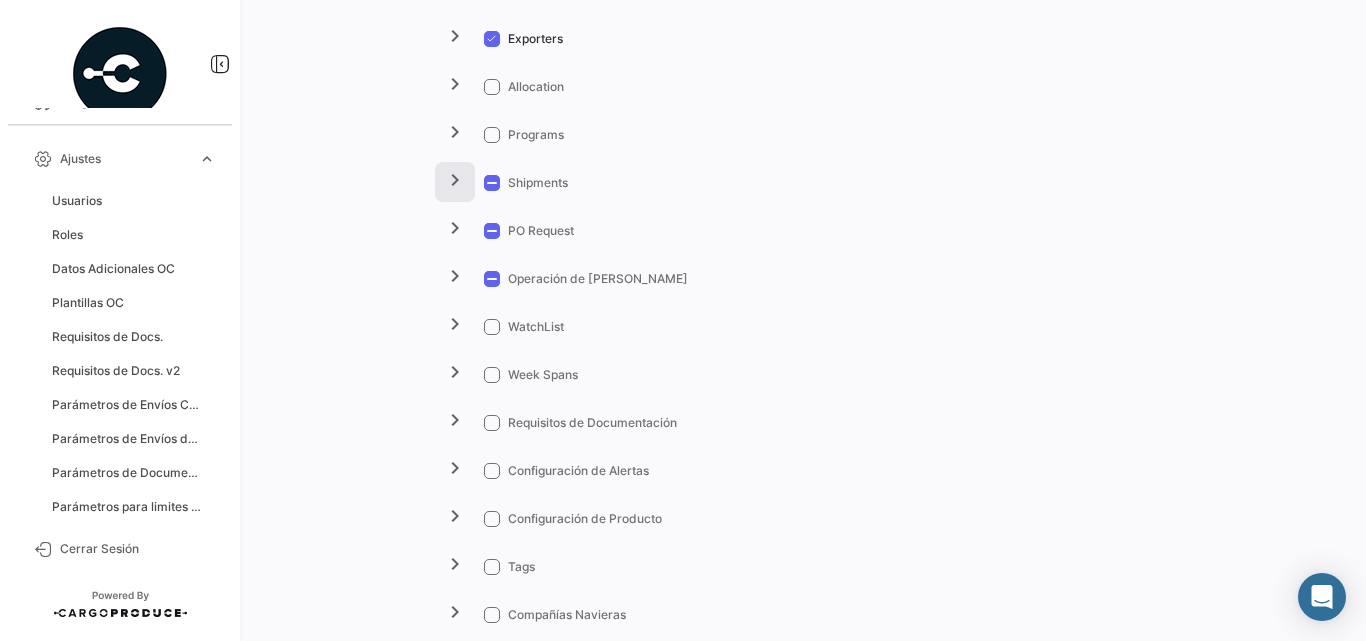 click on "chevron_right" 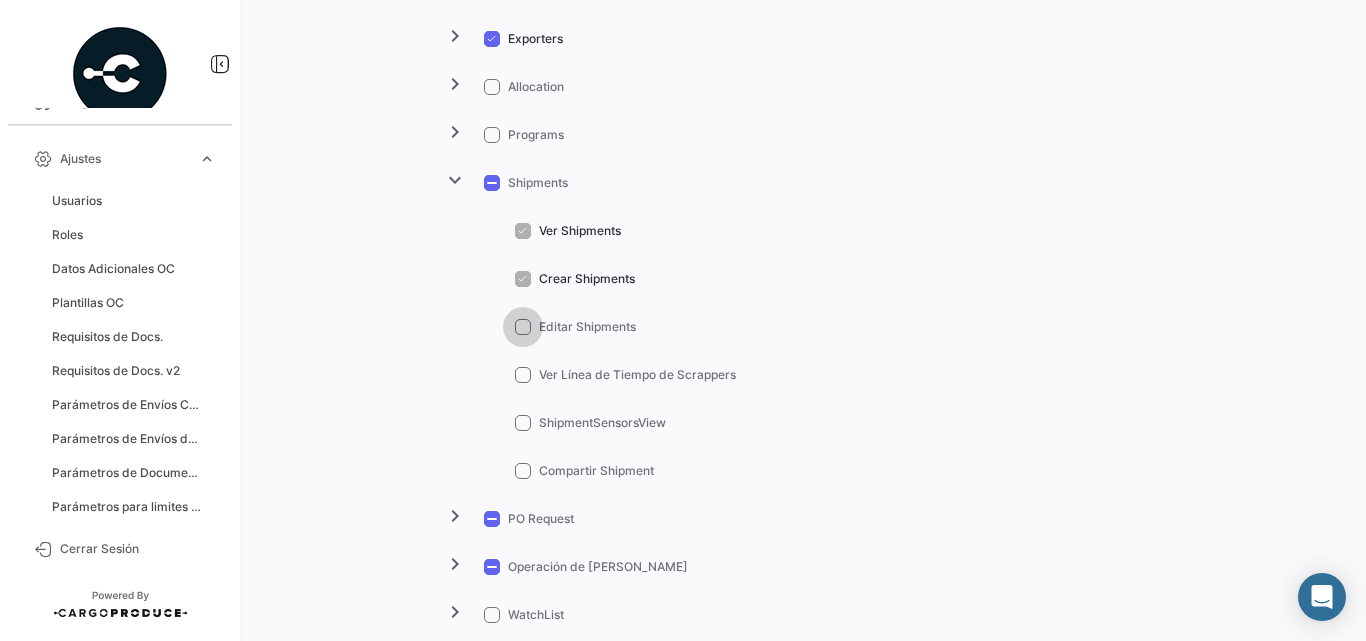click at bounding box center (523, 327) 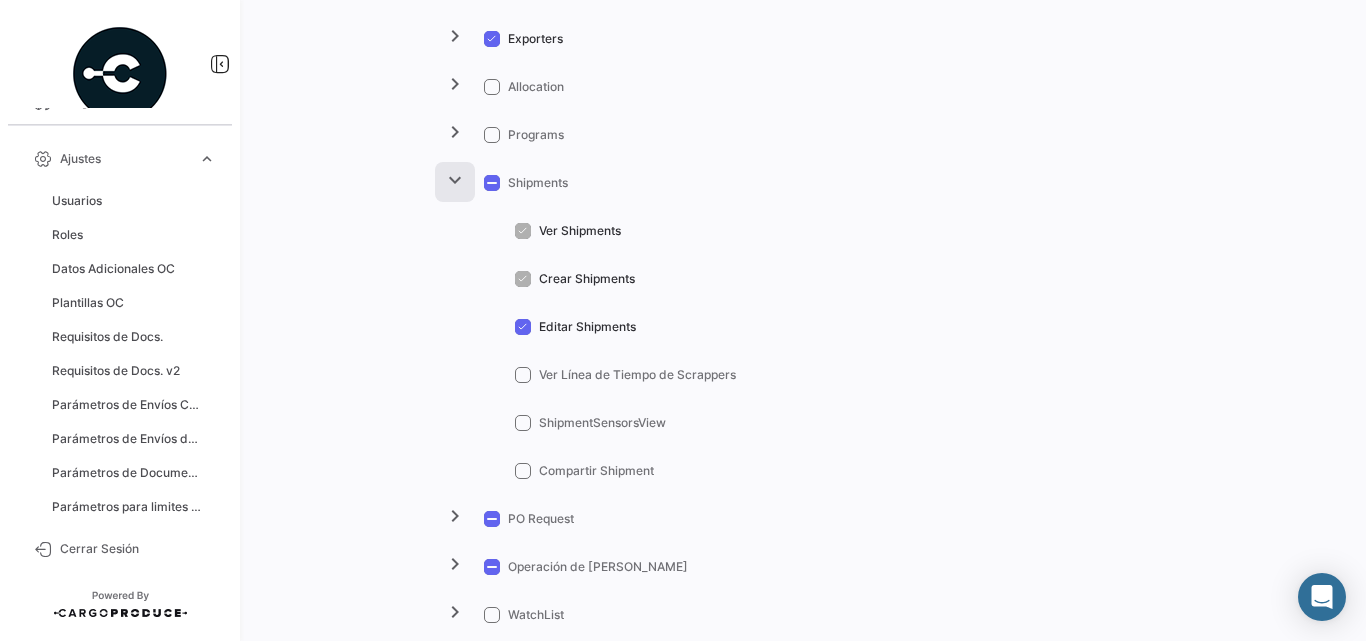 click on "expand_more" 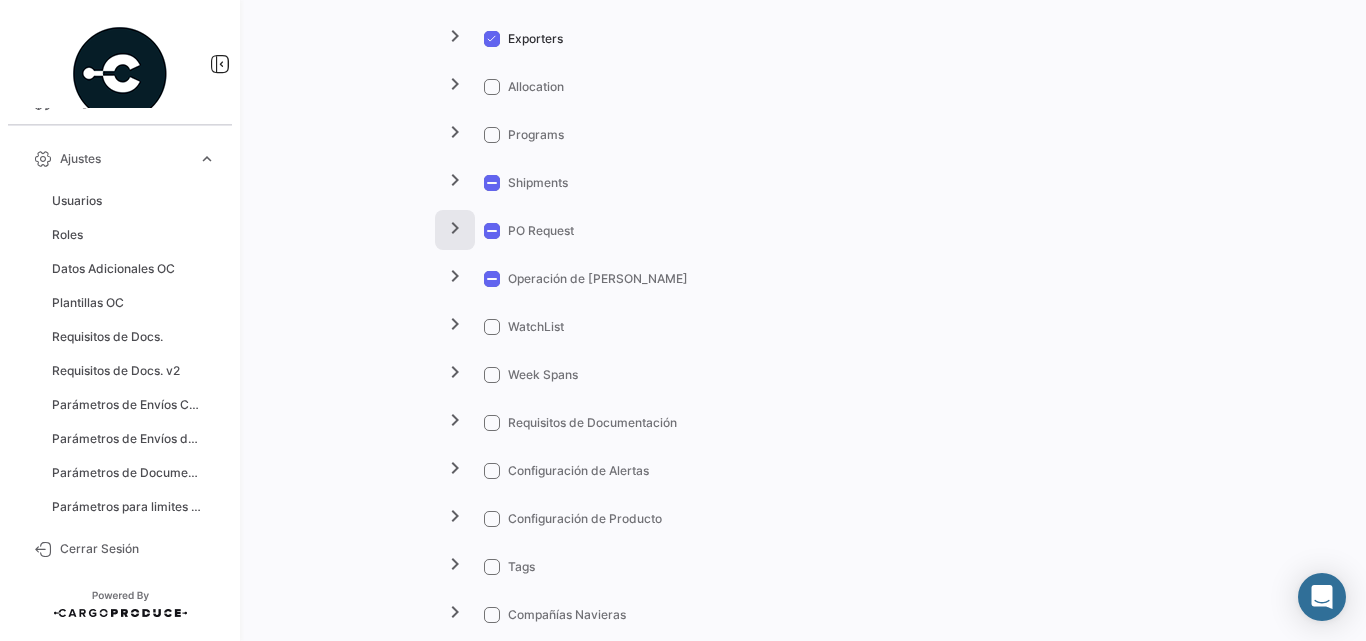 click on "chevron_right" 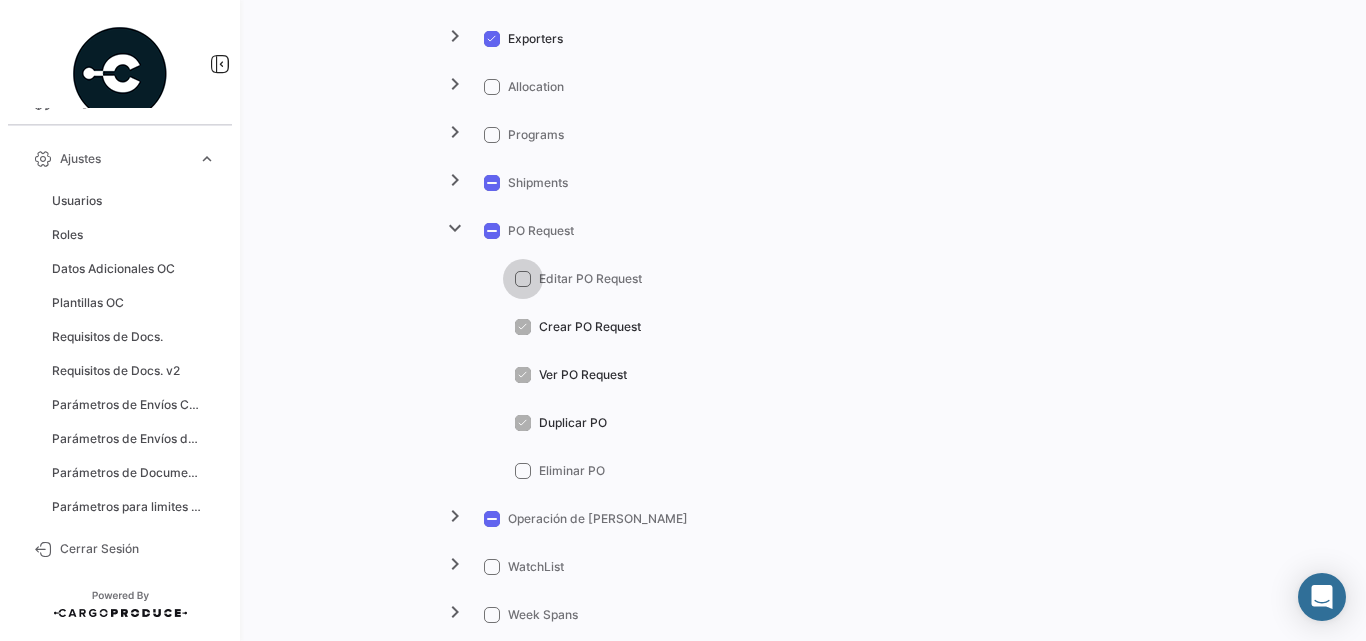 click at bounding box center (523, 279) 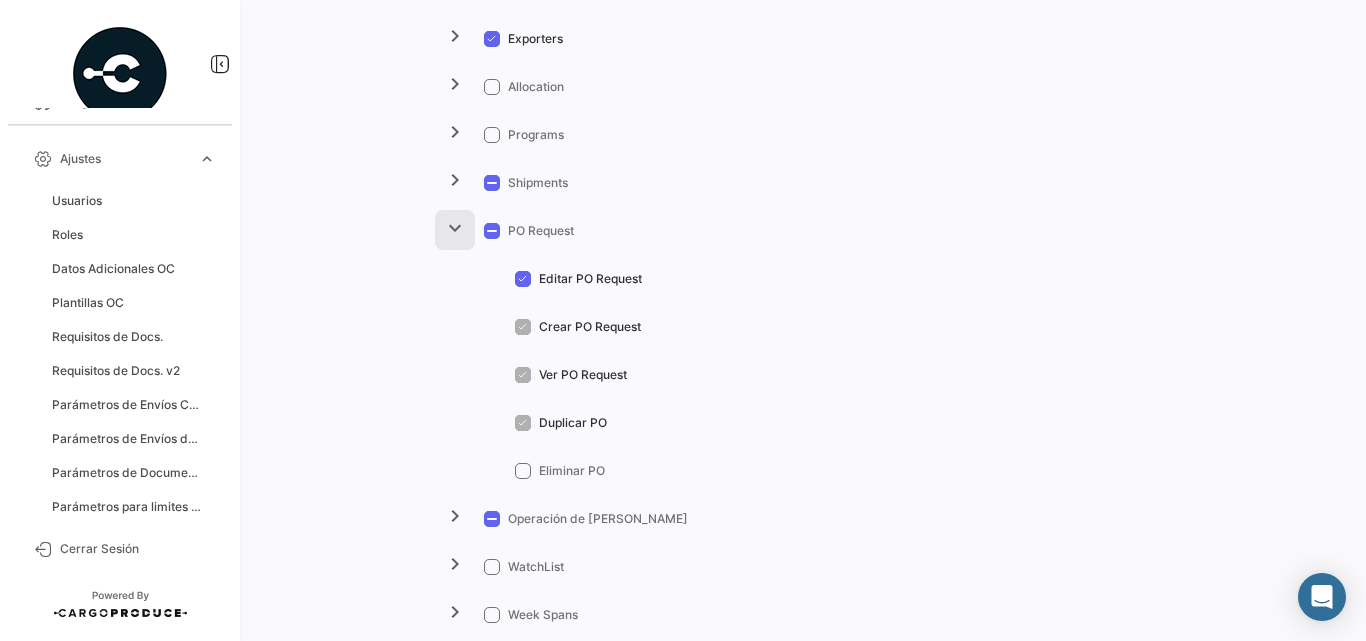 click on "expand_more" 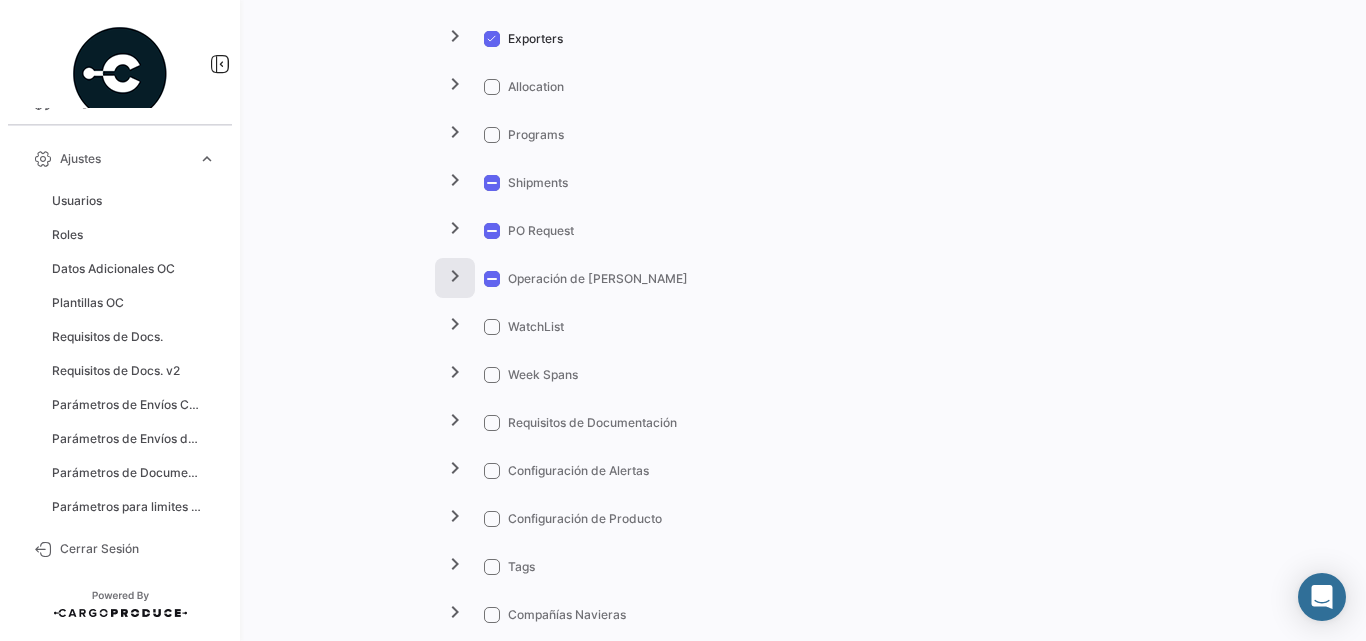 click on "chevron_right" 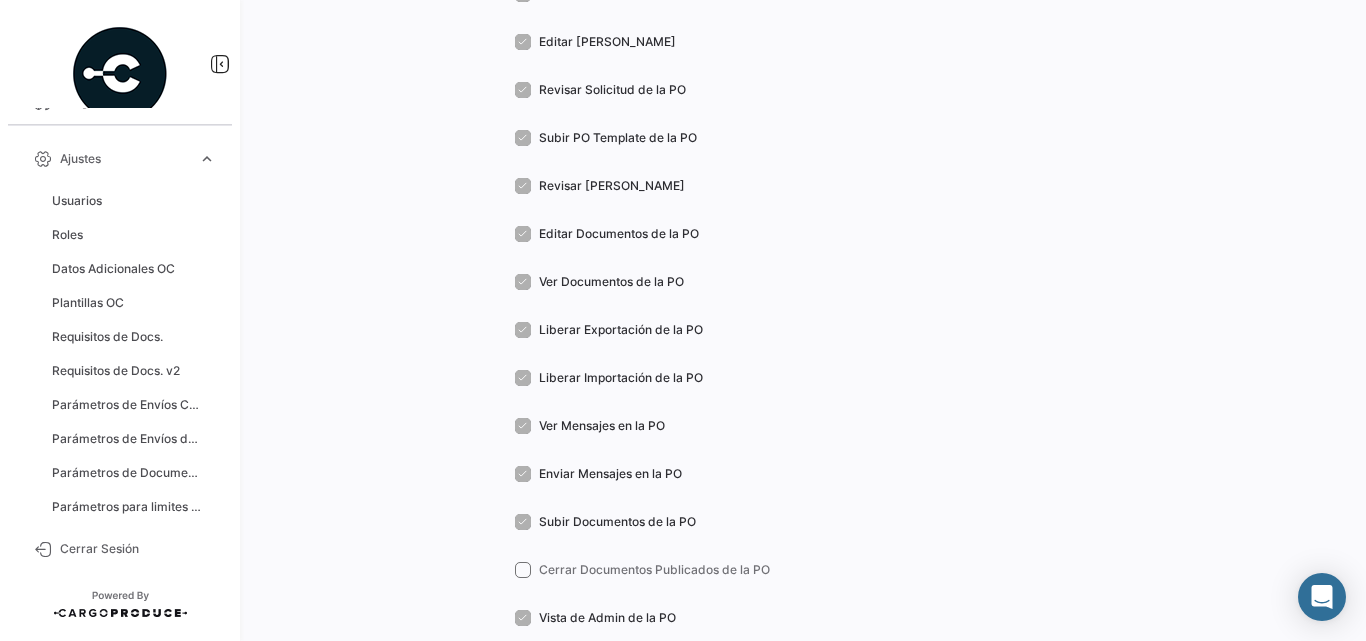 scroll, scrollTop: 1837, scrollLeft: 0, axis: vertical 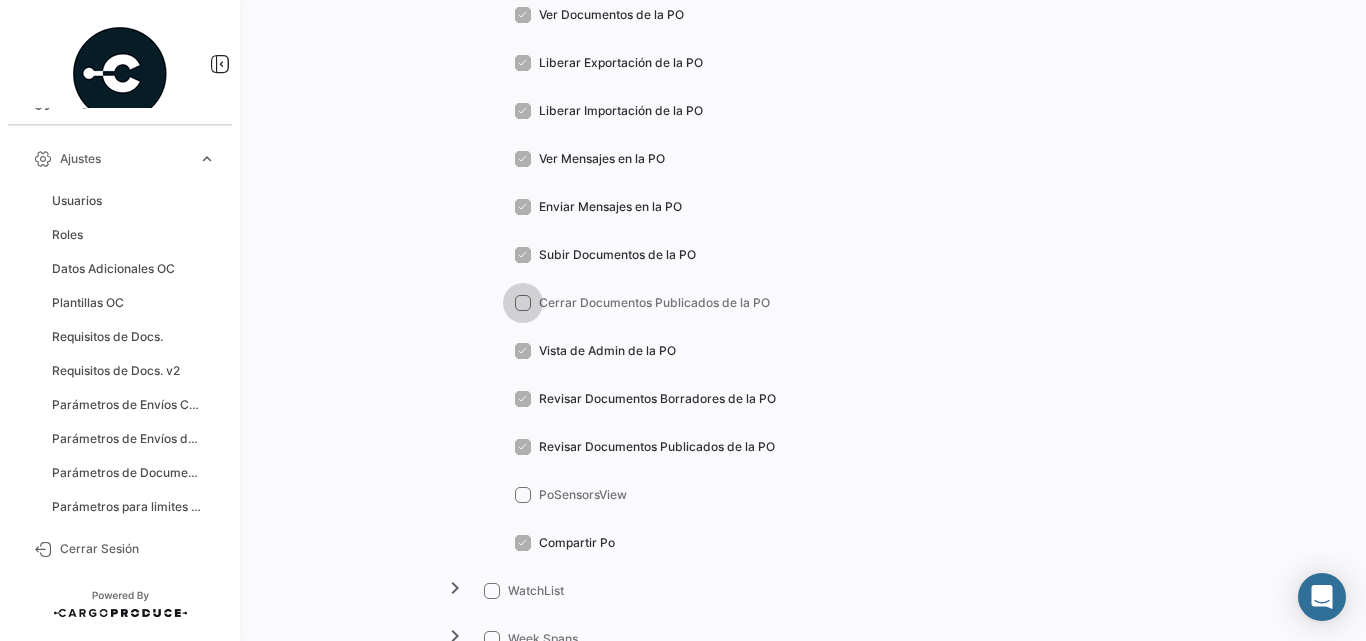 click at bounding box center (523, 303) 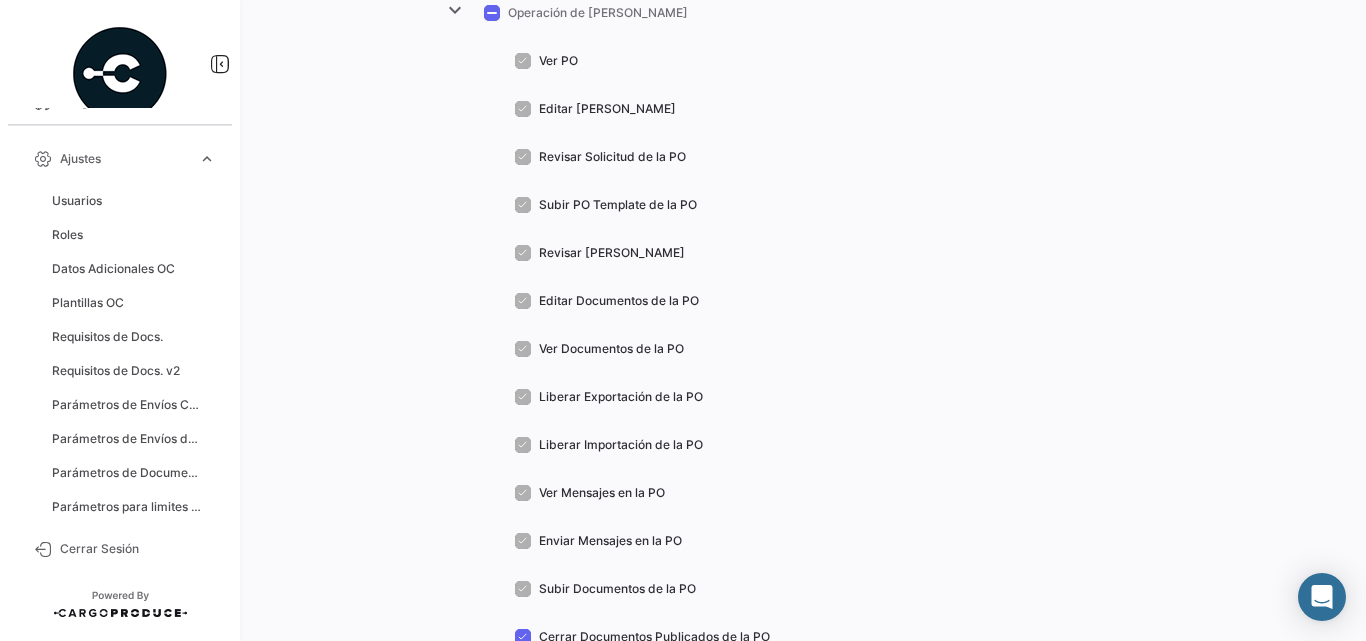 scroll, scrollTop: 1303, scrollLeft: 0, axis: vertical 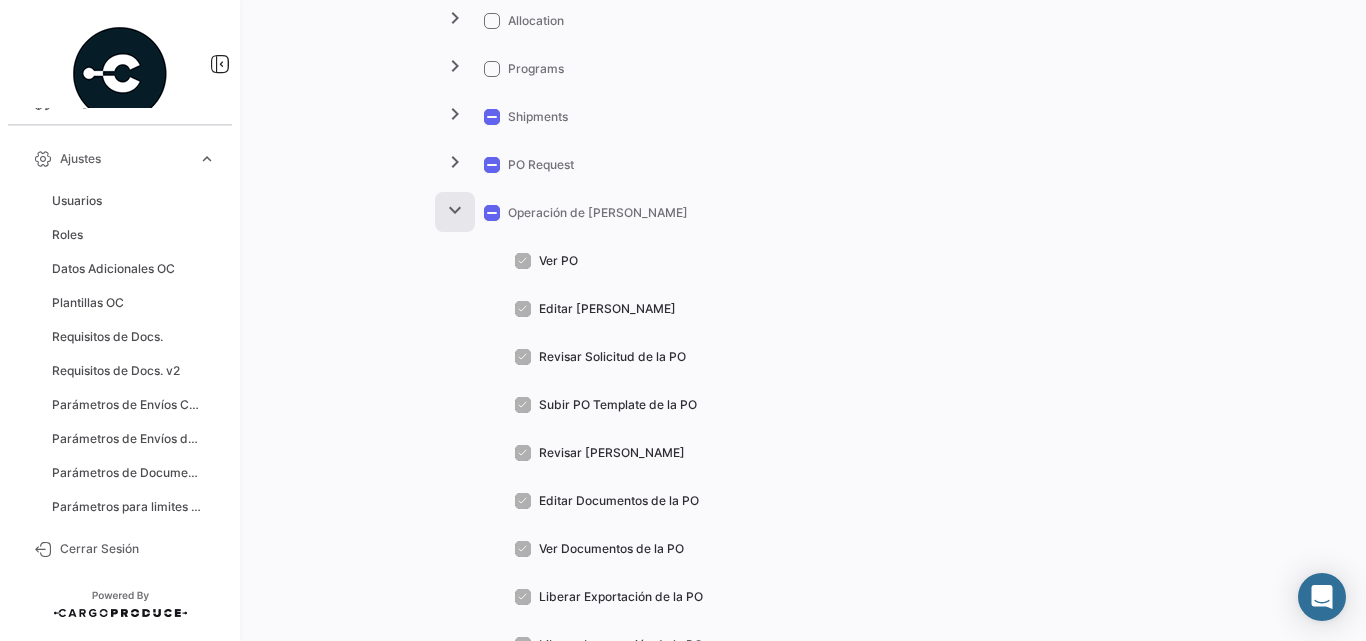 click on "expand_more" 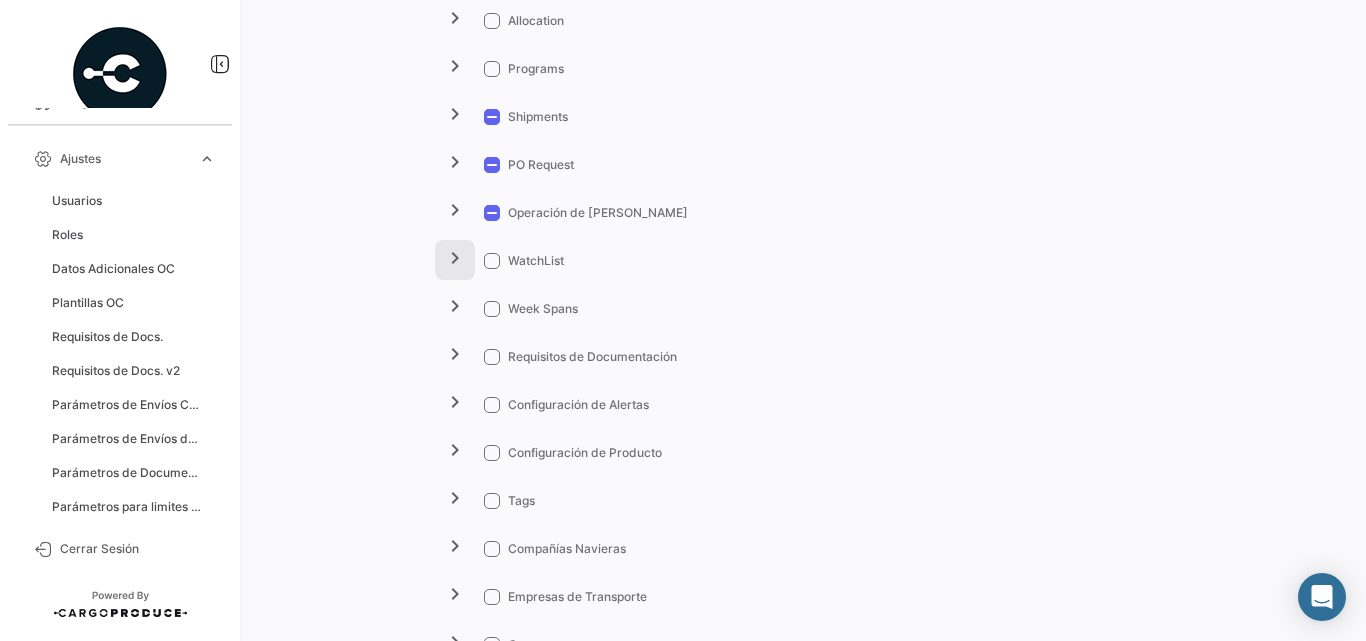 click on "chevron_right" 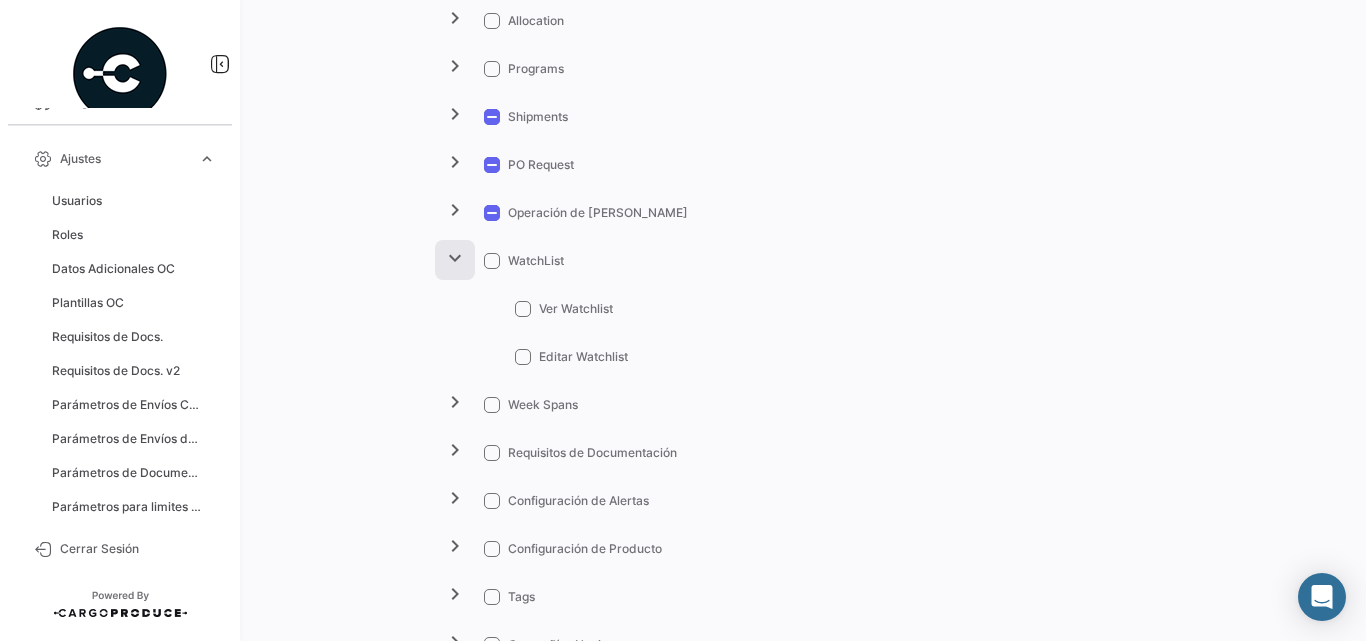 click on "expand_more" 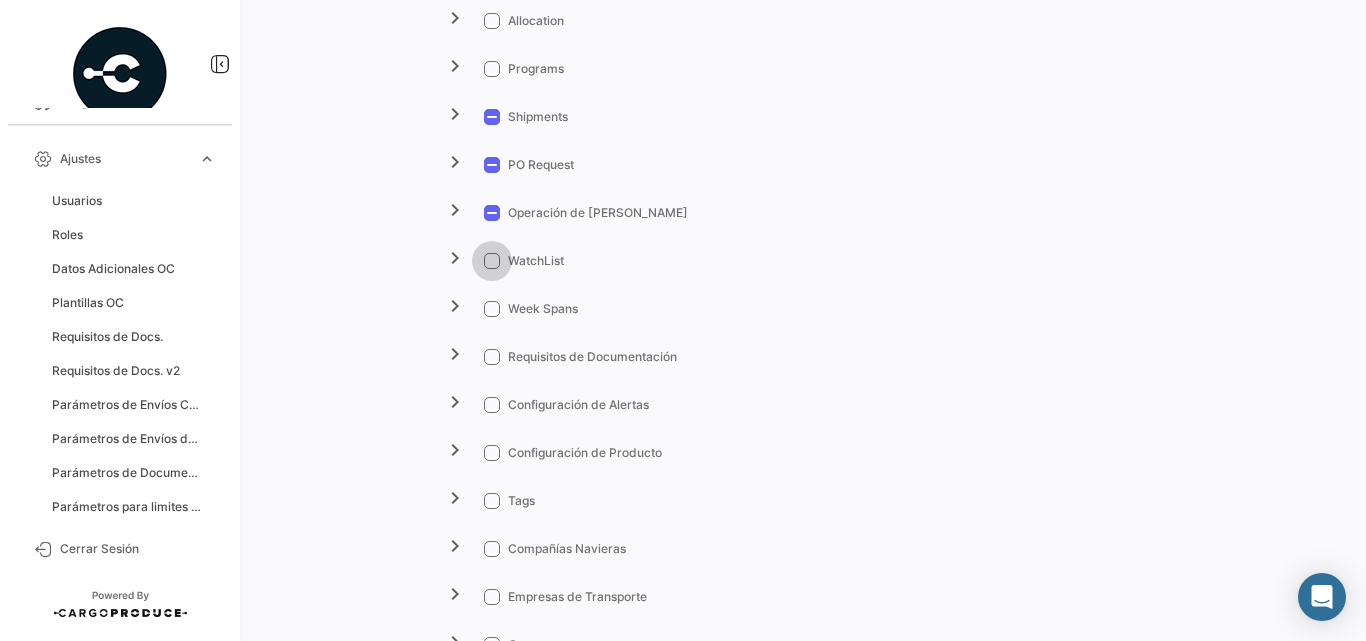 click at bounding box center [492, 261] 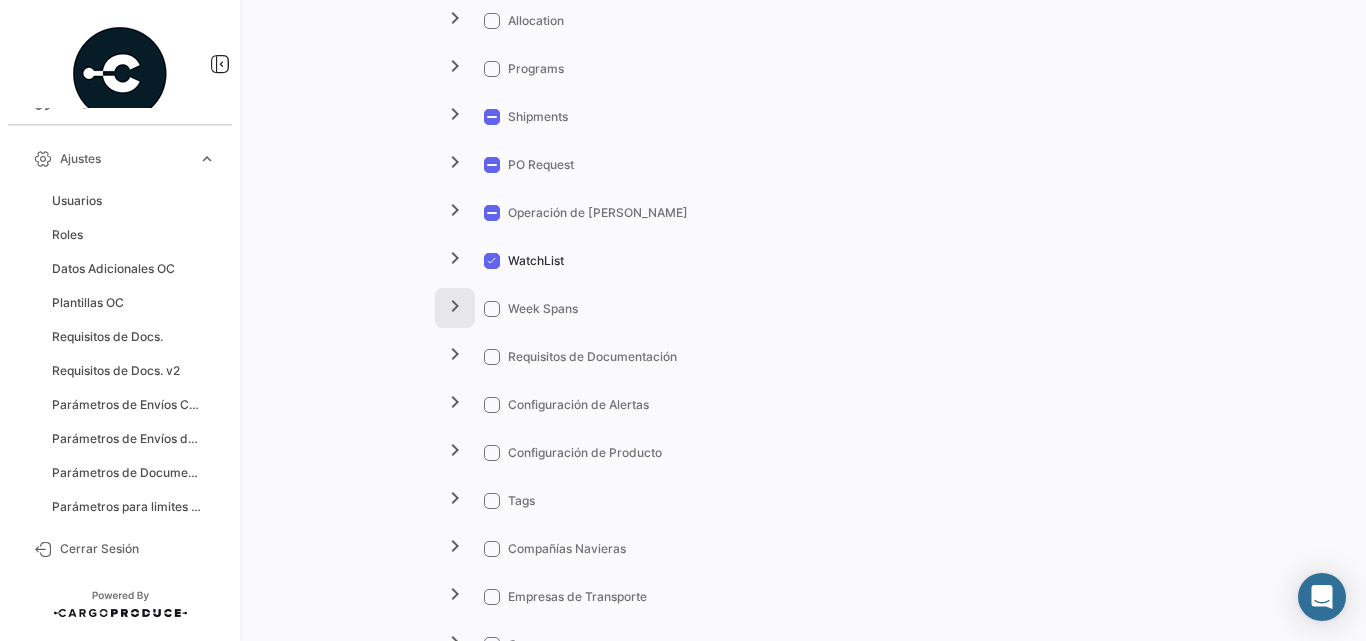 click on "chevron_right" 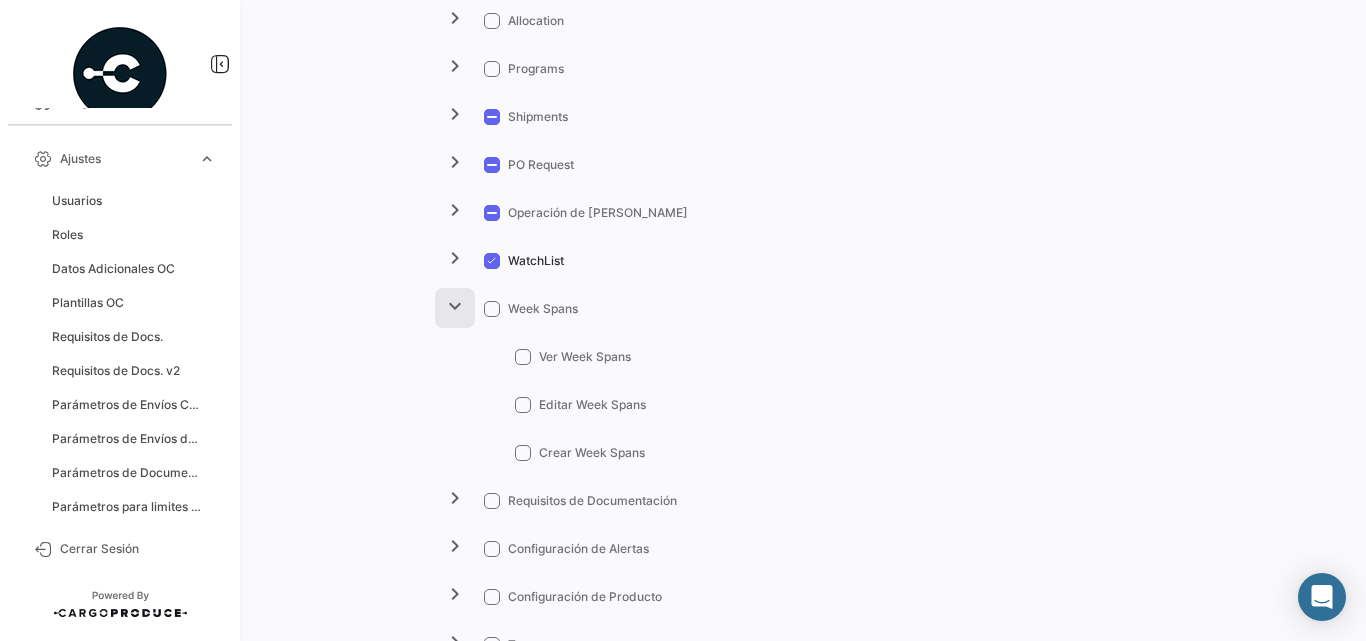 click on "expand_more" 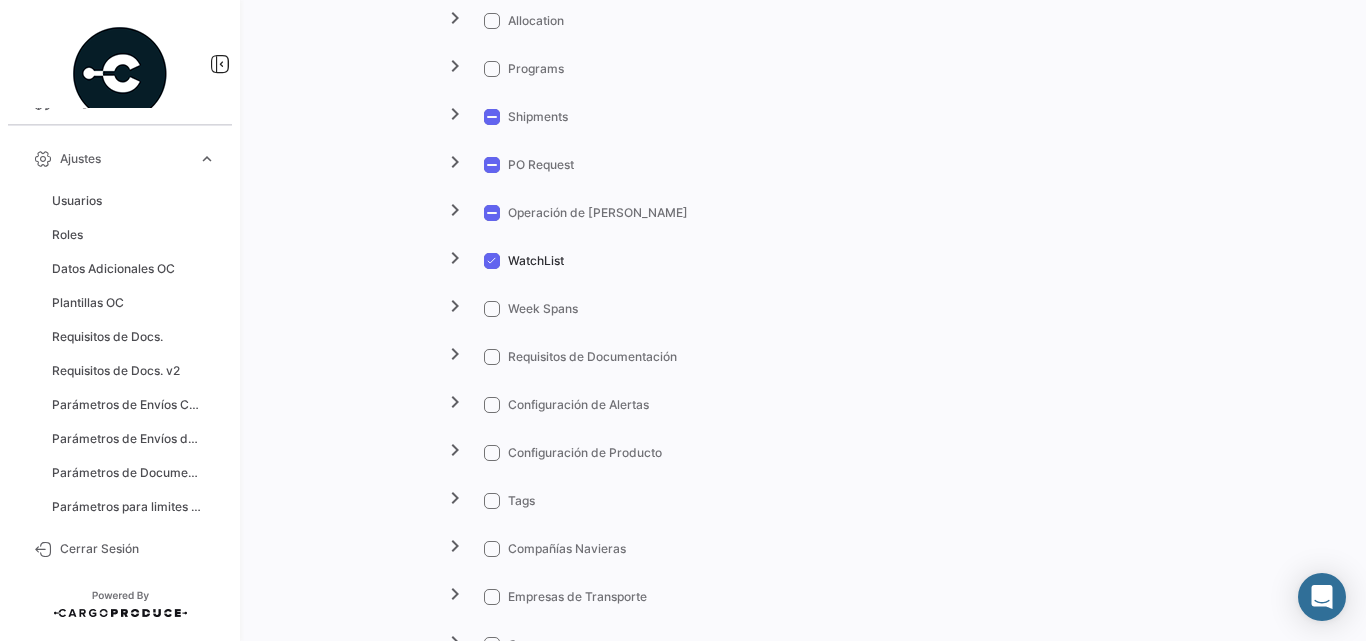 click at bounding box center (492, 357) 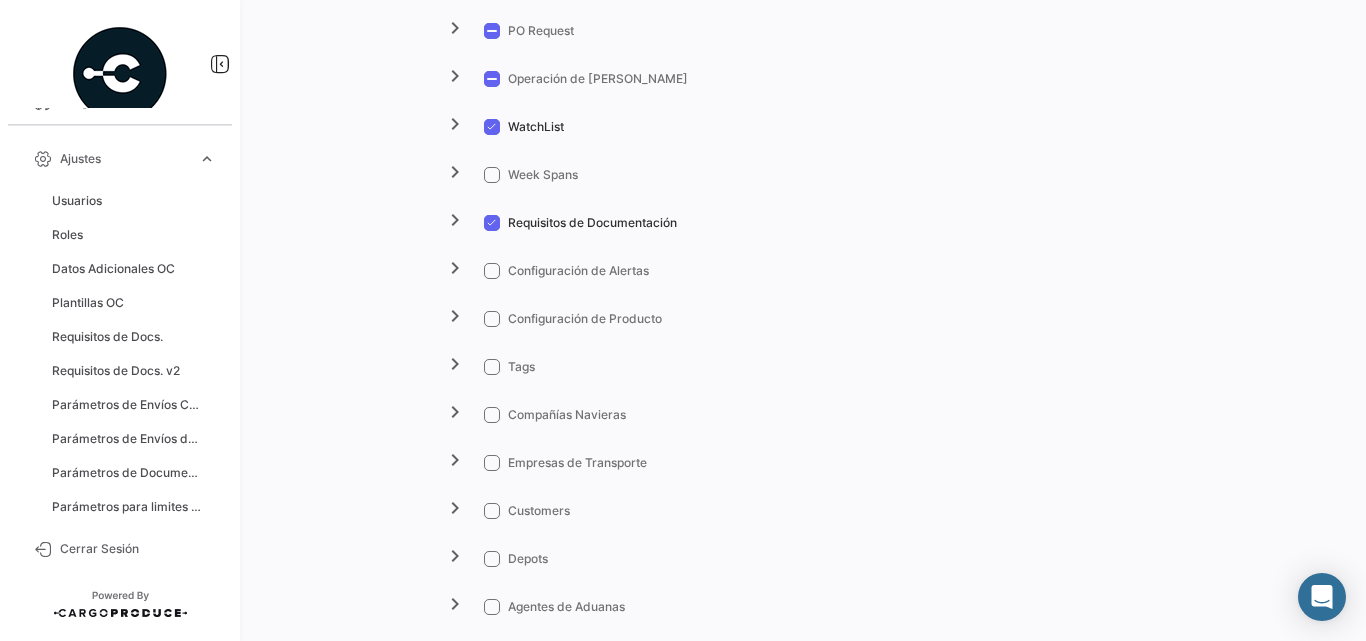 scroll, scrollTop: 1503, scrollLeft: 0, axis: vertical 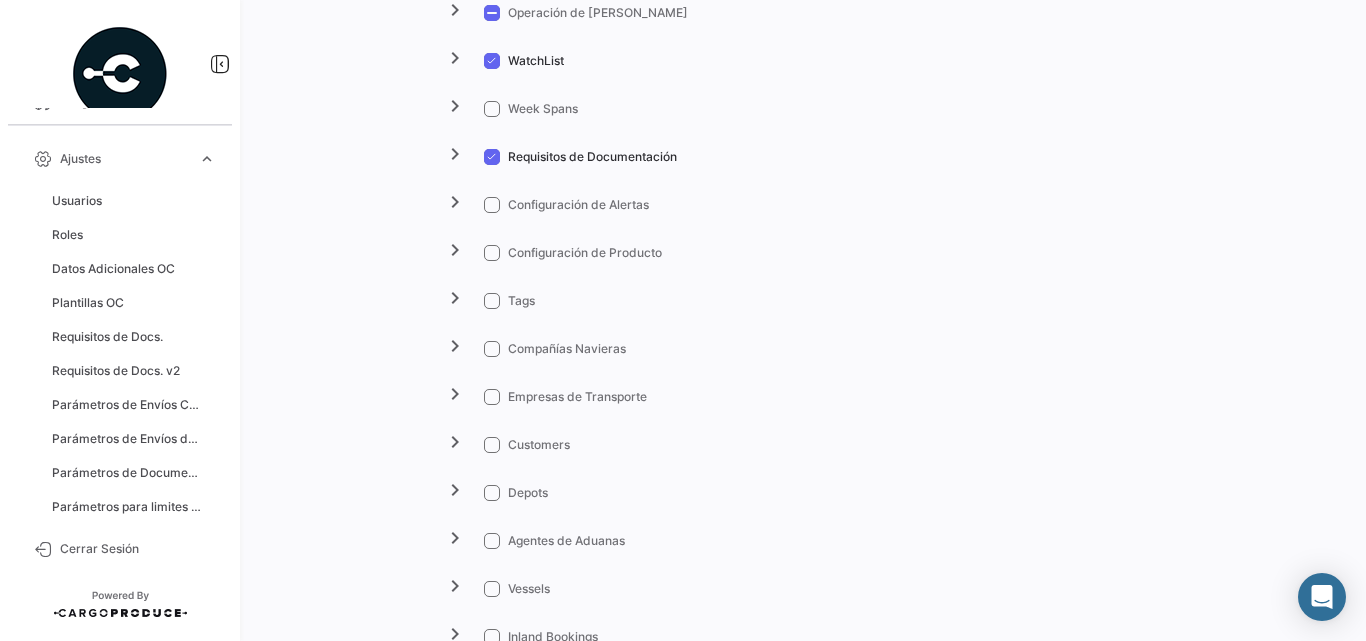 click at bounding box center (492, 253) 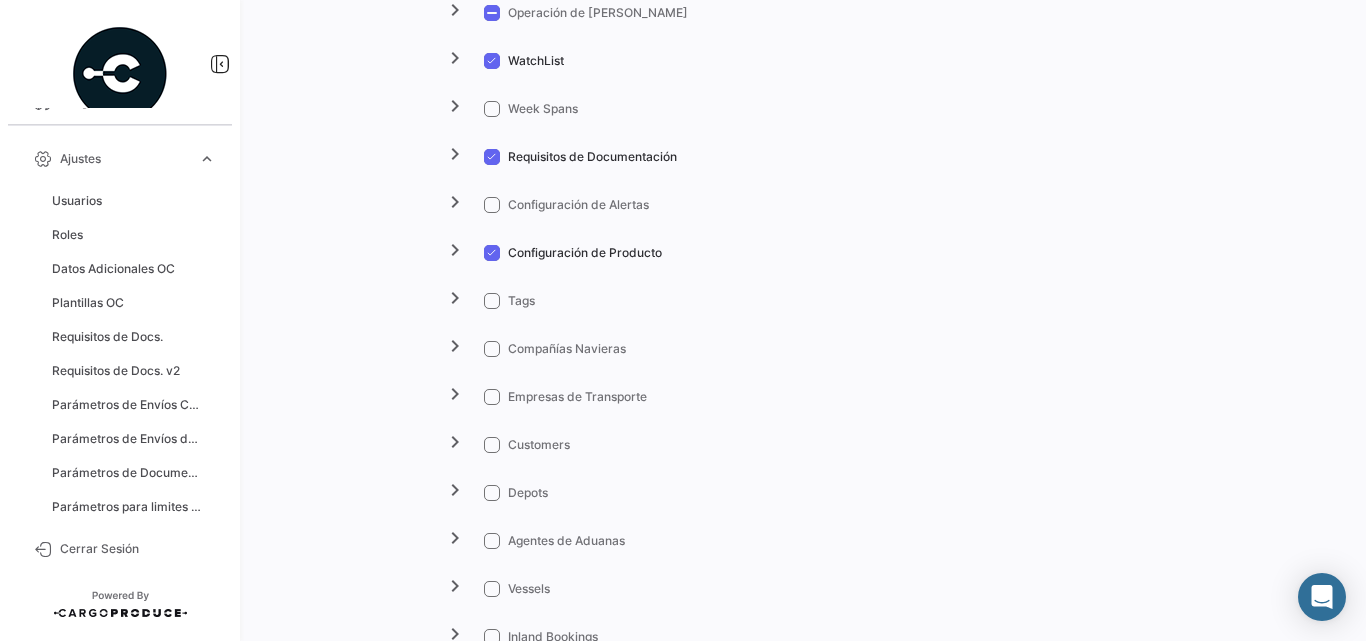scroll, scrollTop: 1570, scrollLeft: 0, axis: vertical 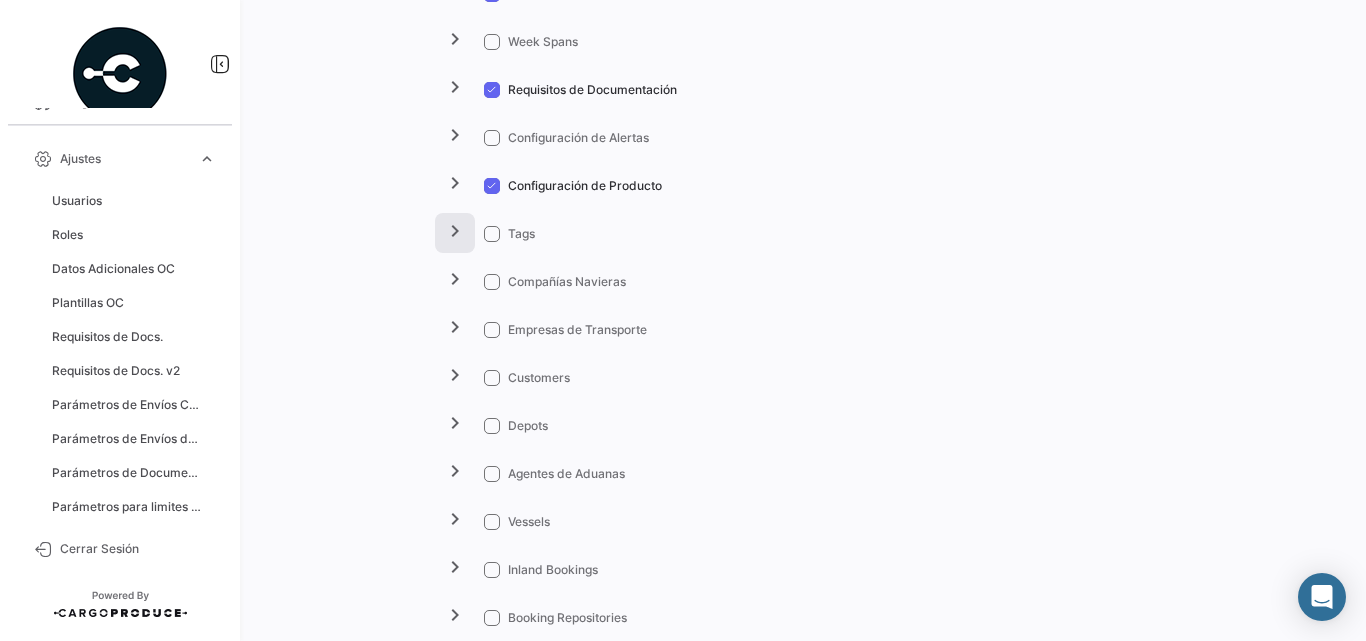 click on "chevron_right" 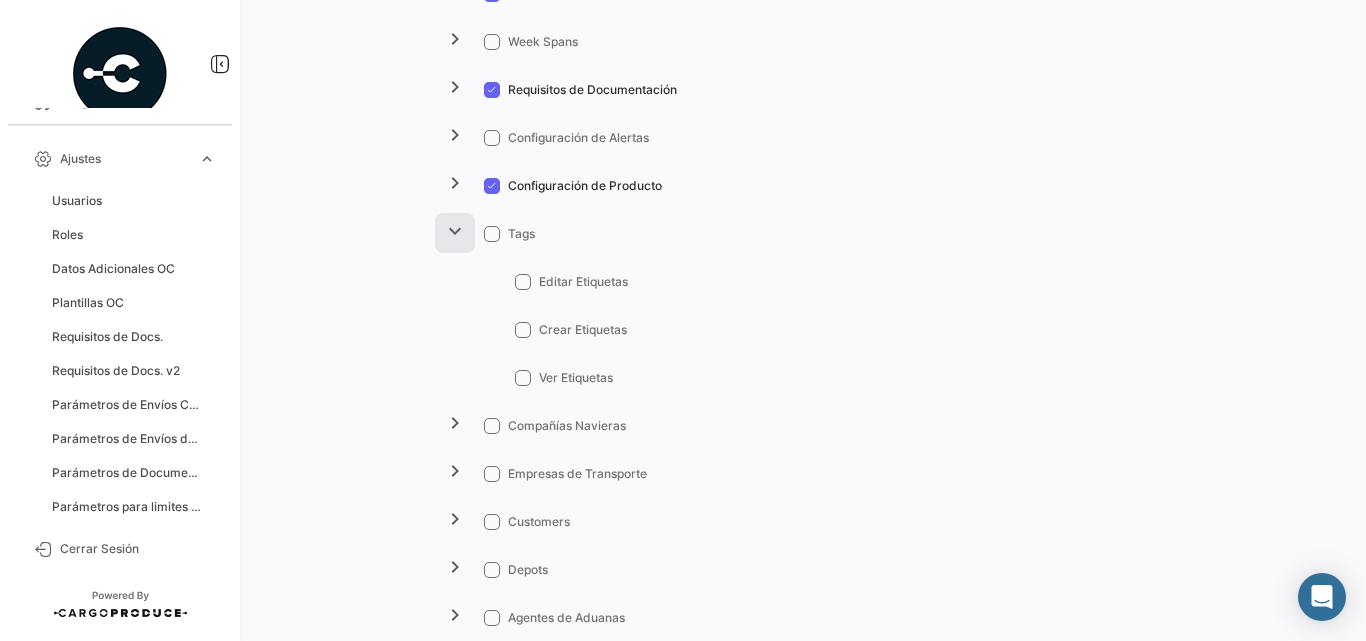 click on "expand_more" 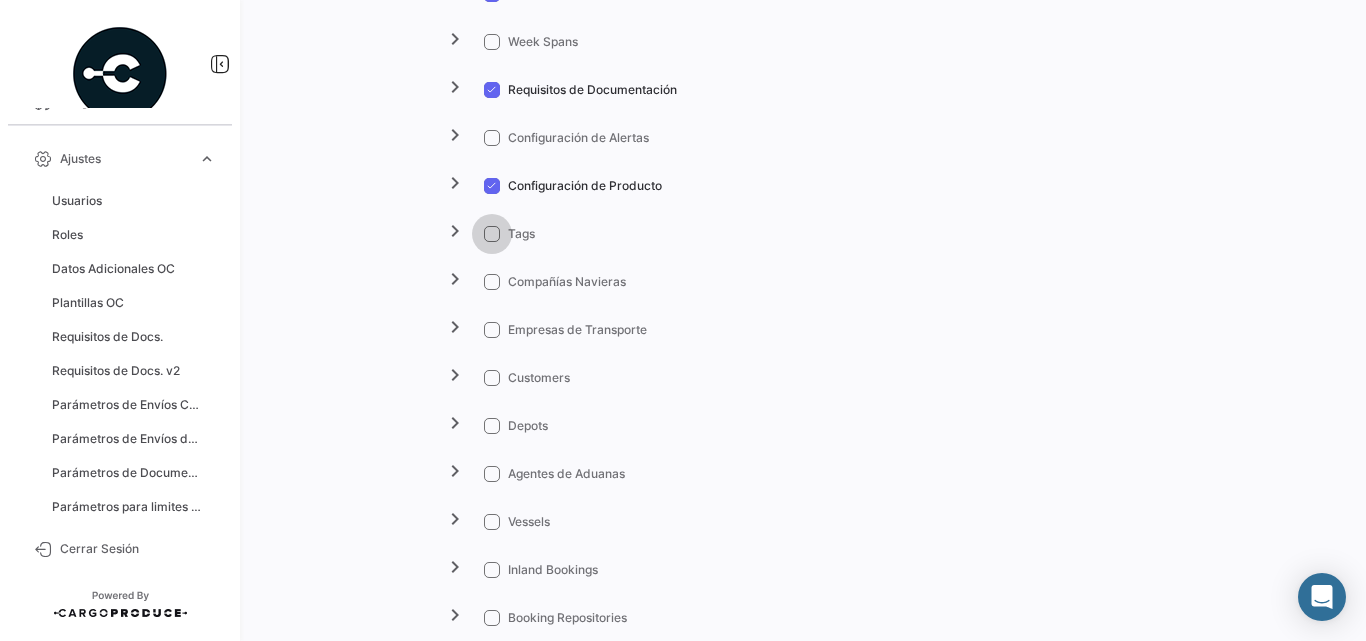 click at bounding box center (492, 234) 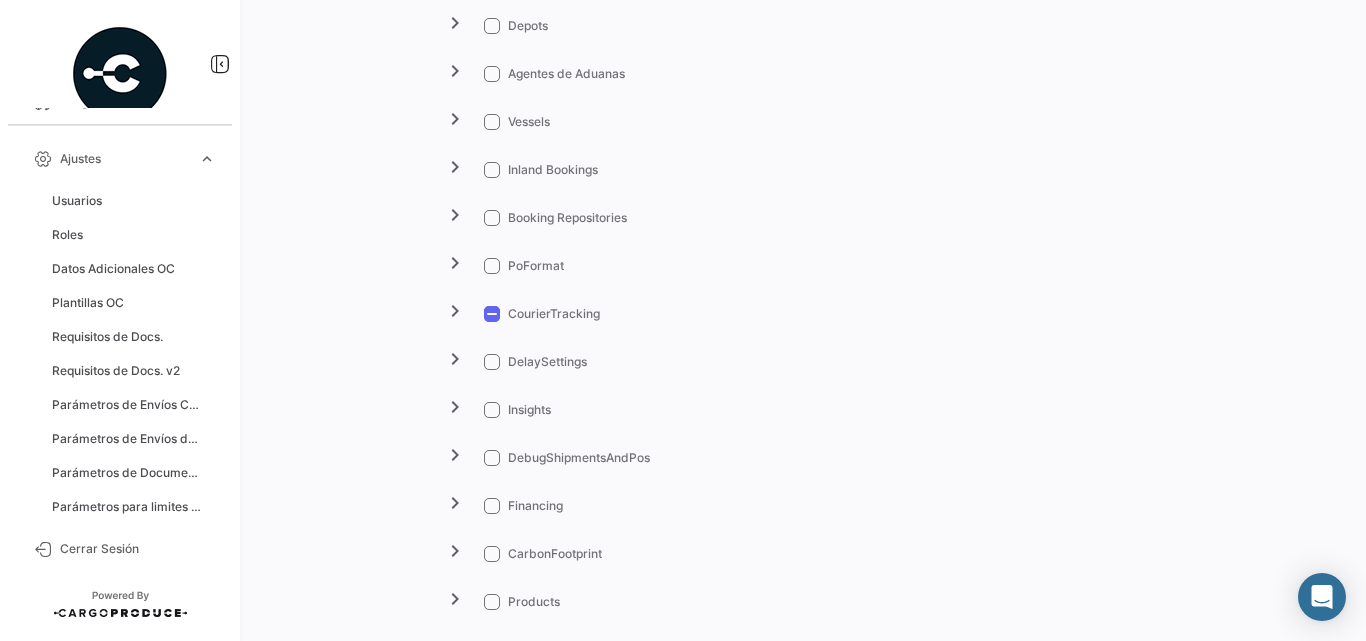 scroll, scrollTop: 2103, scrollLeft: 0, axis: vertical 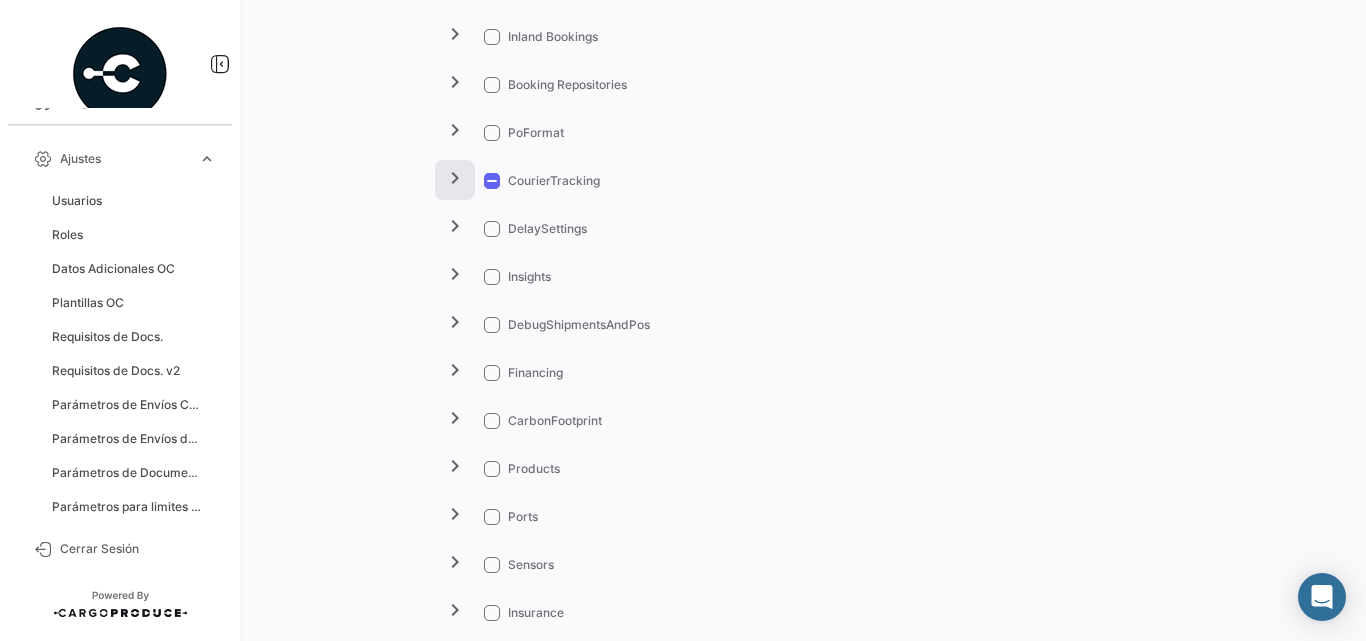 click on "chevron_right" 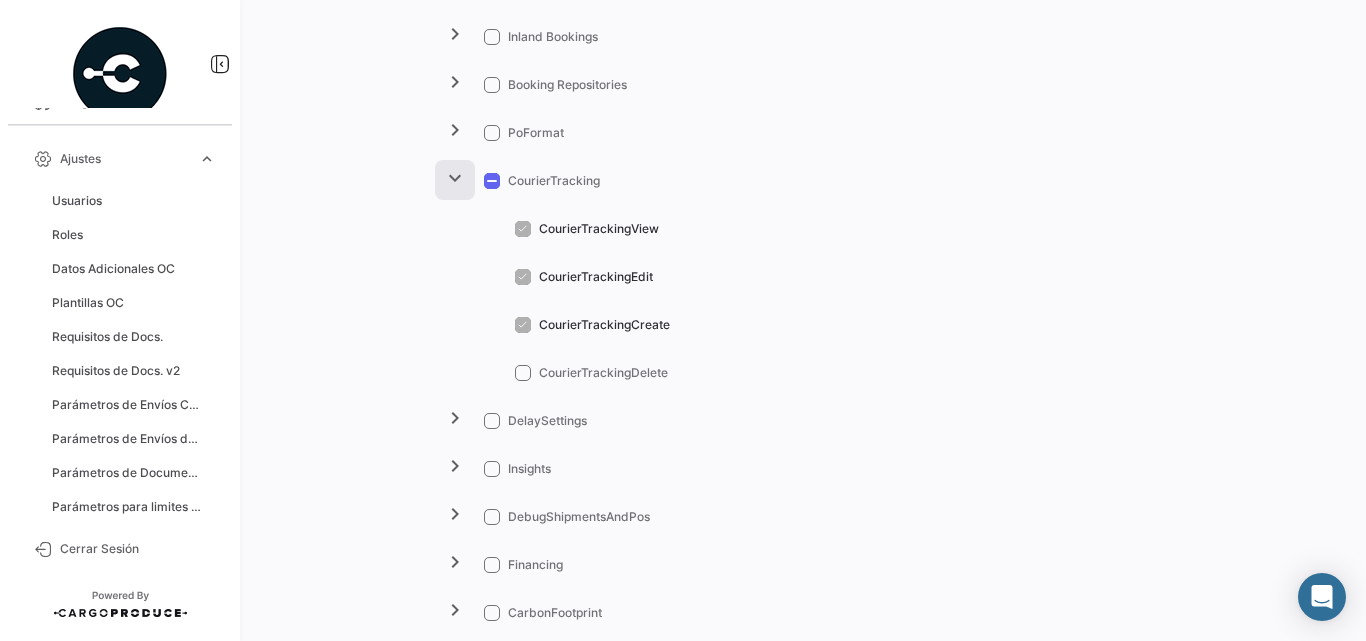 click on "expand_more" 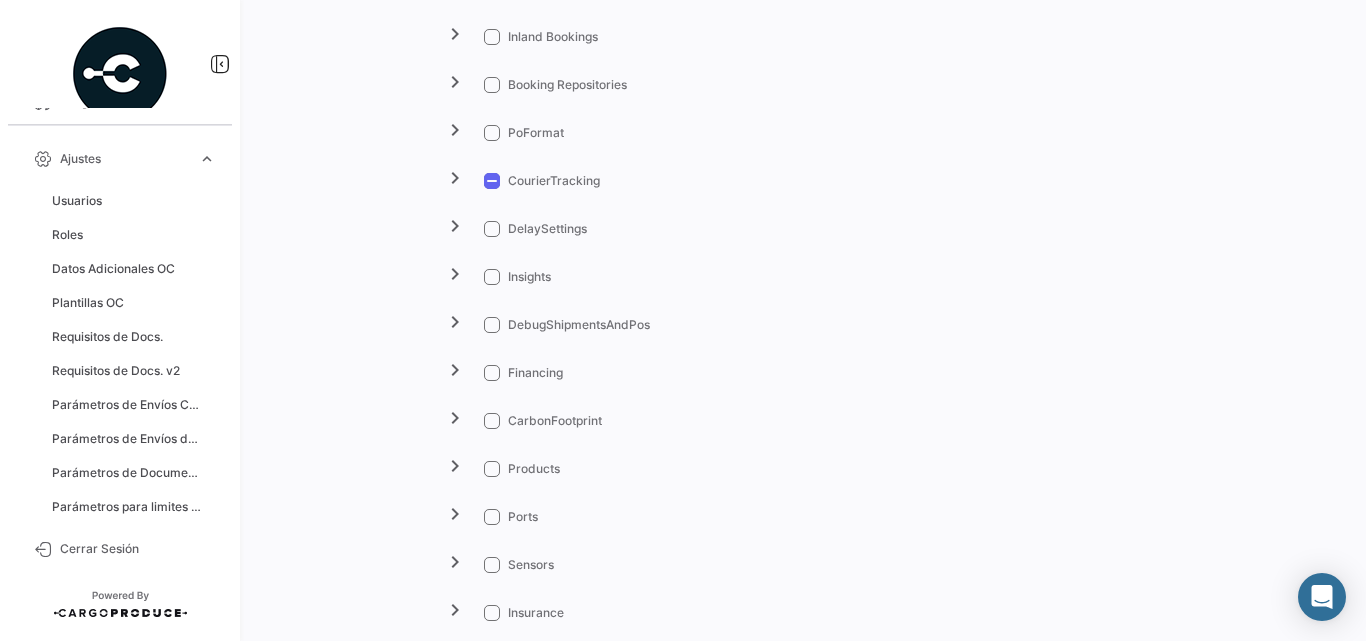 click at bounding box center (492, 181) 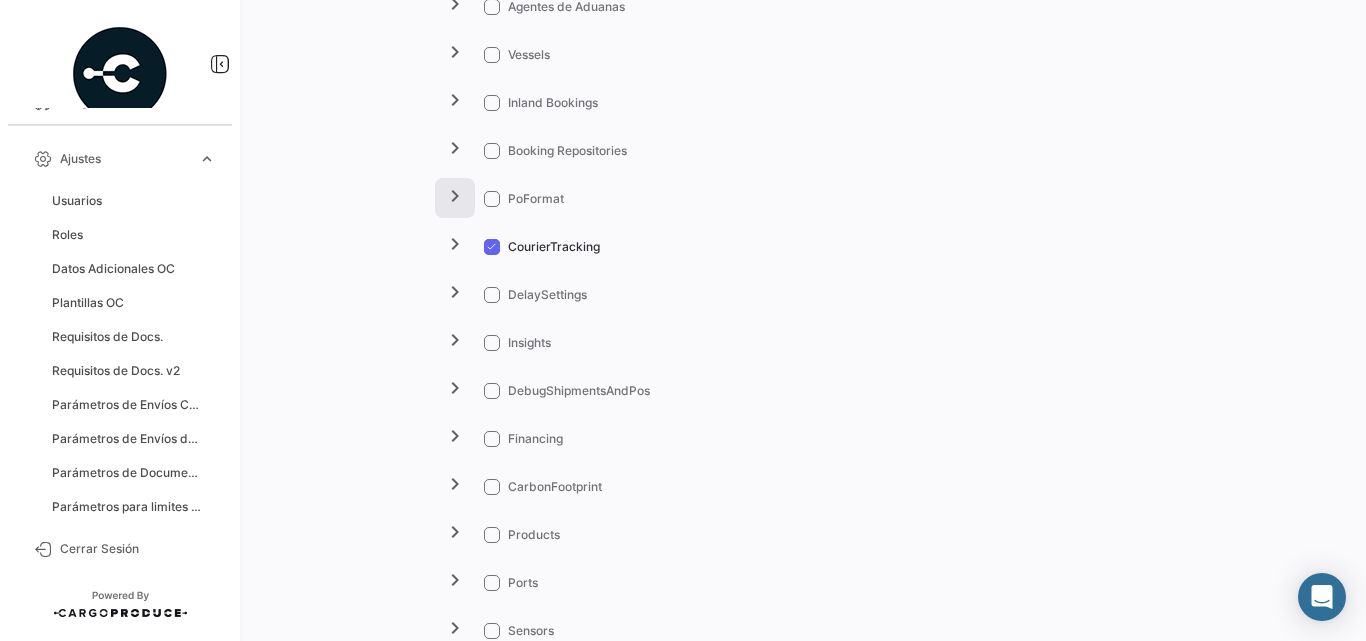 scroll, scrollTop: 1970, scrollLeft: 0, axis: vertical 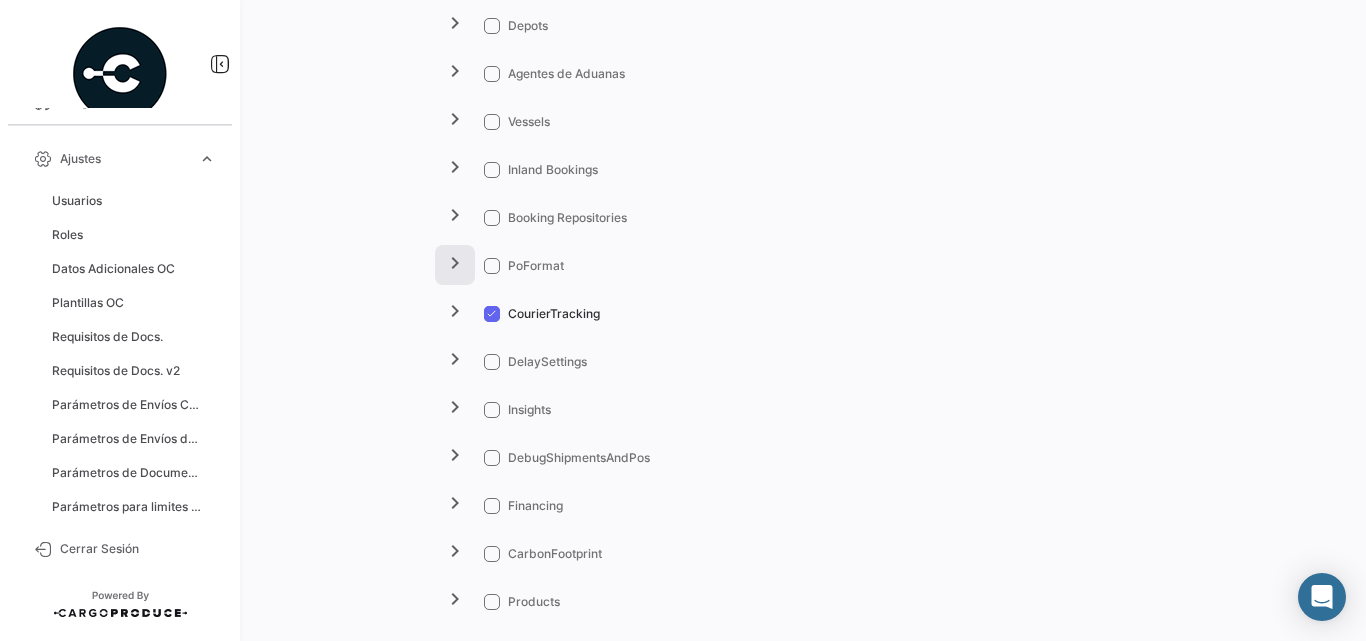 click on "chevron_right" 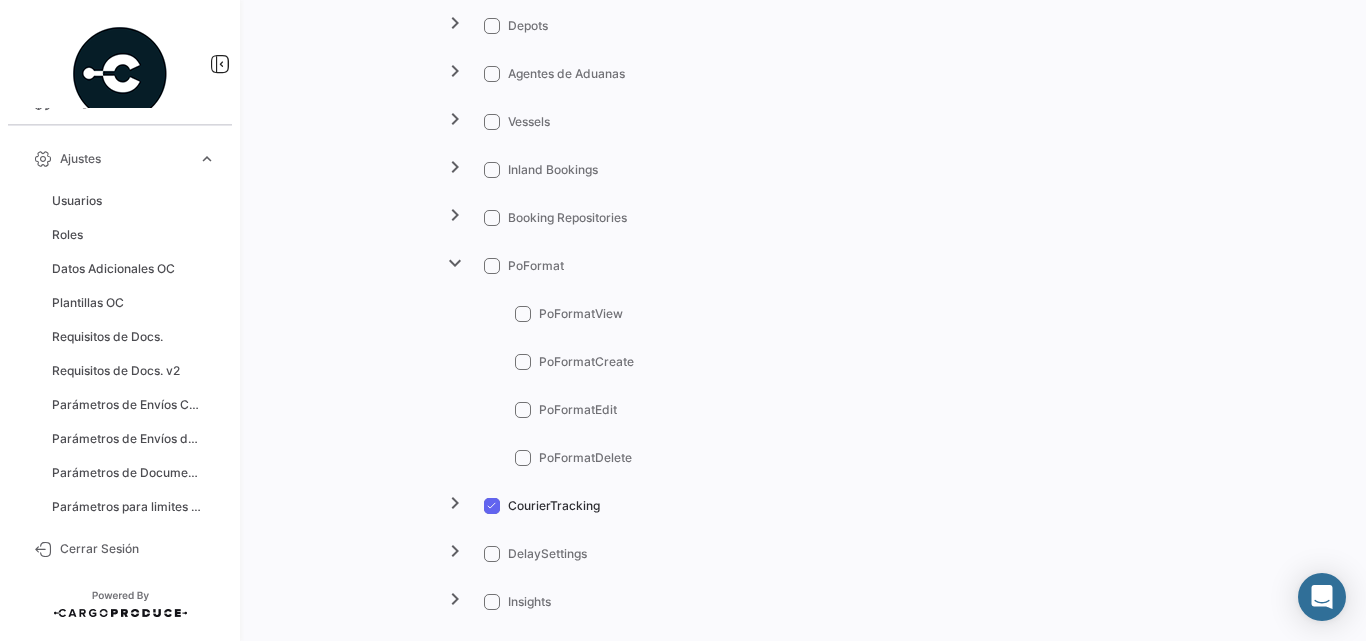click at bounding box center (492, 266) 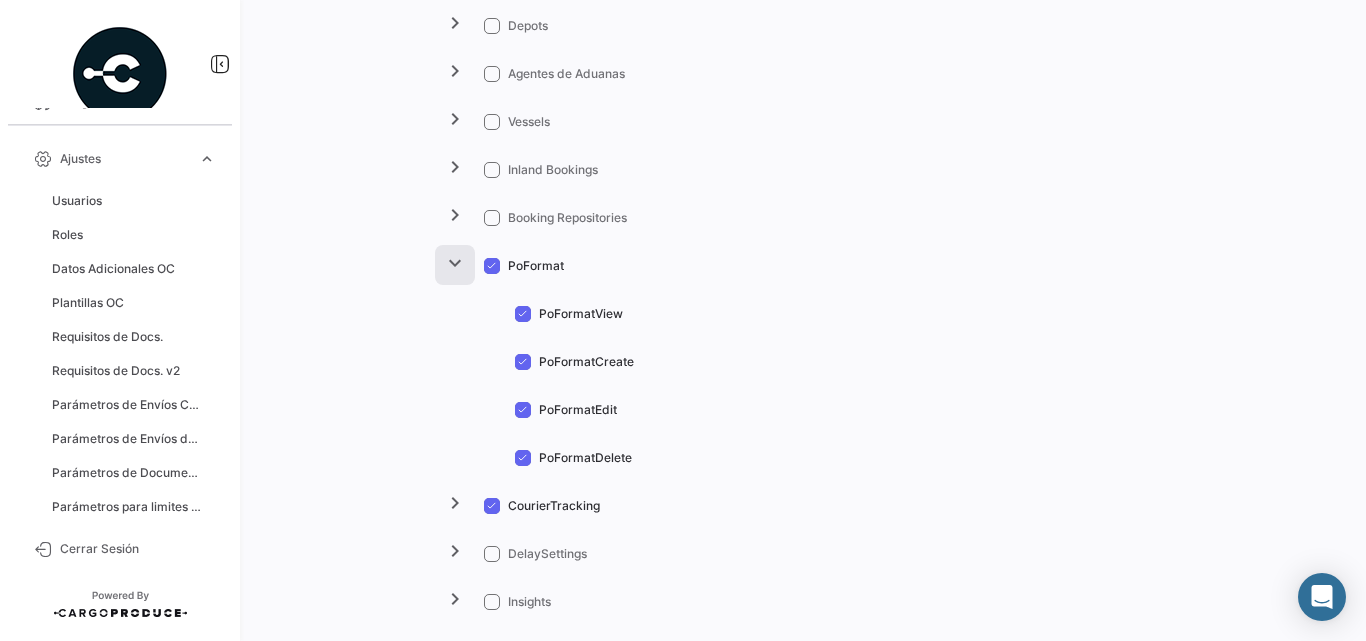 click on "expand_more" 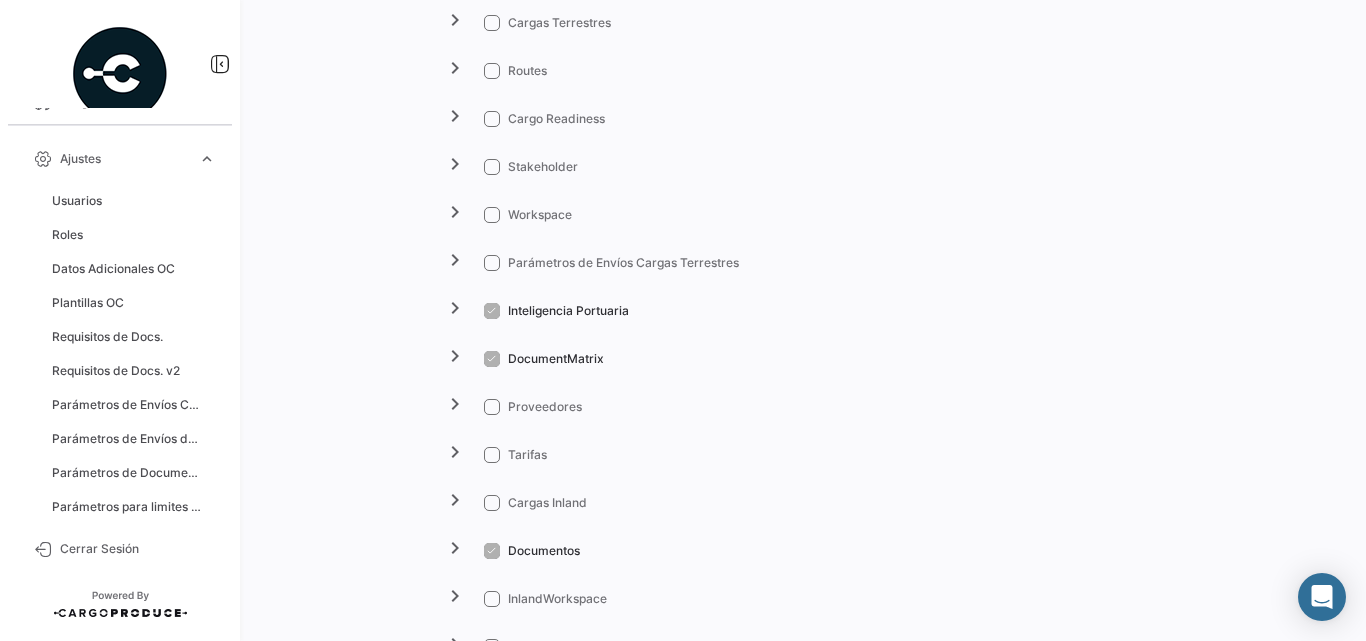 scroll, scrollTop: 2970, scrollLeft: 0, axis: vertical 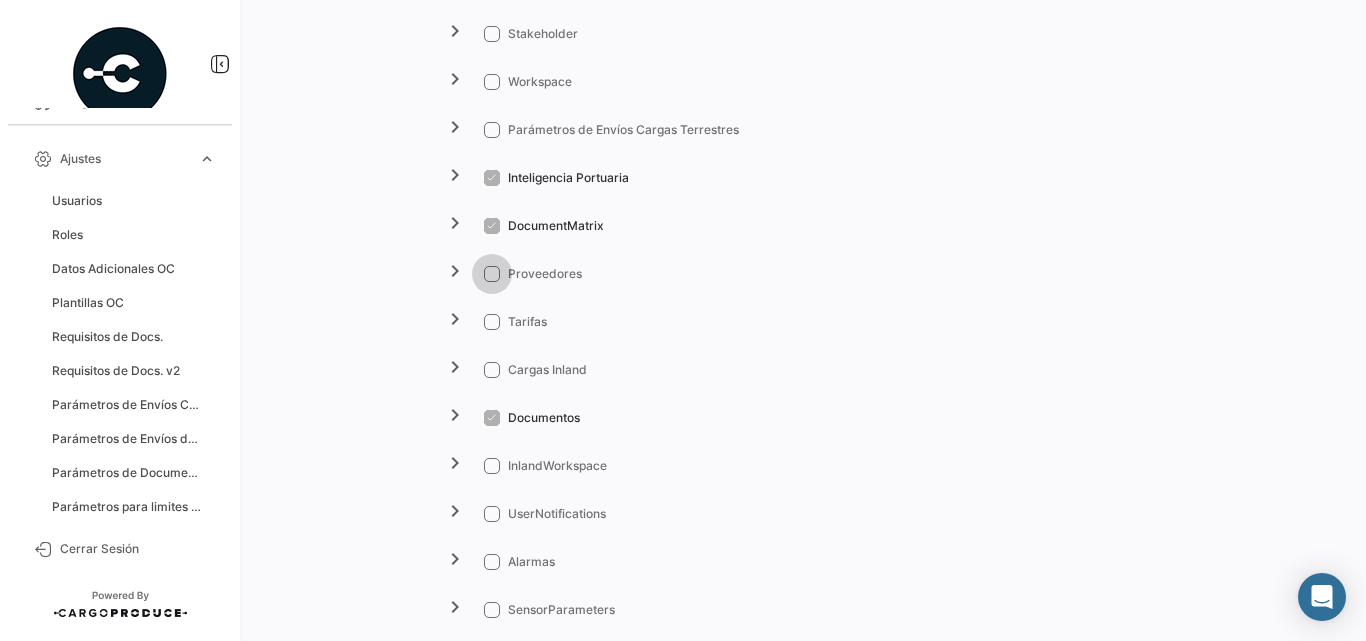 click at bounding box center [492, 274] 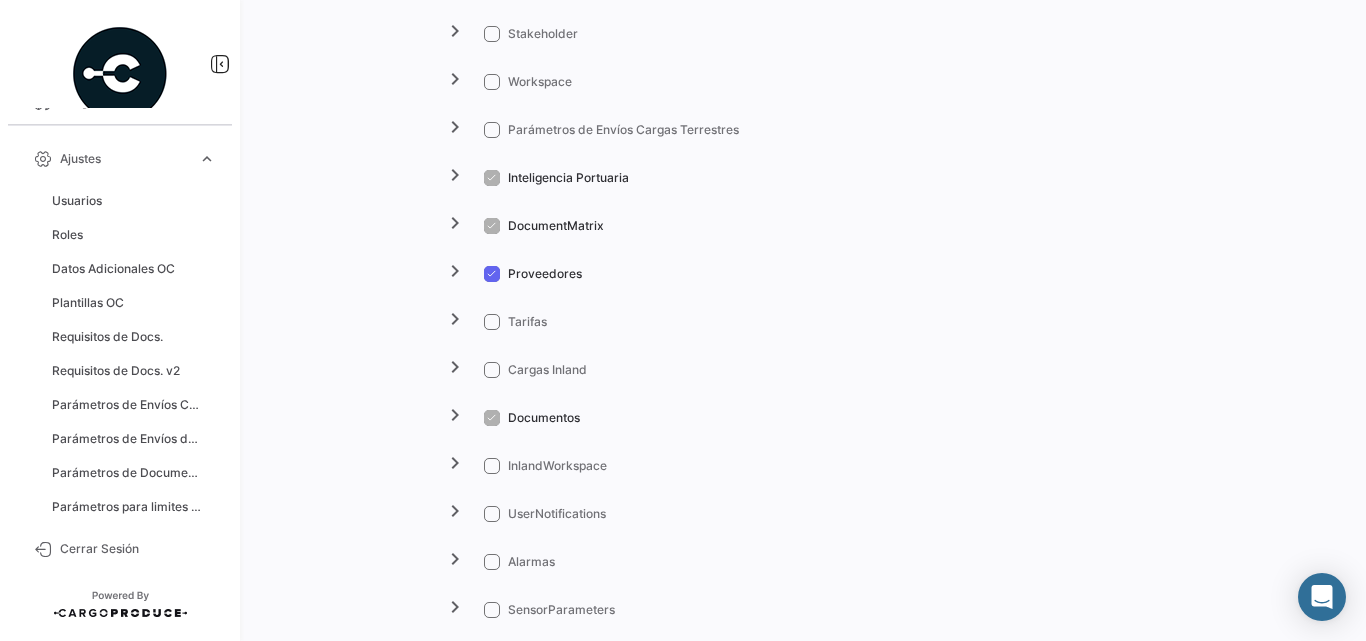 click at bounding box center (492, 322) 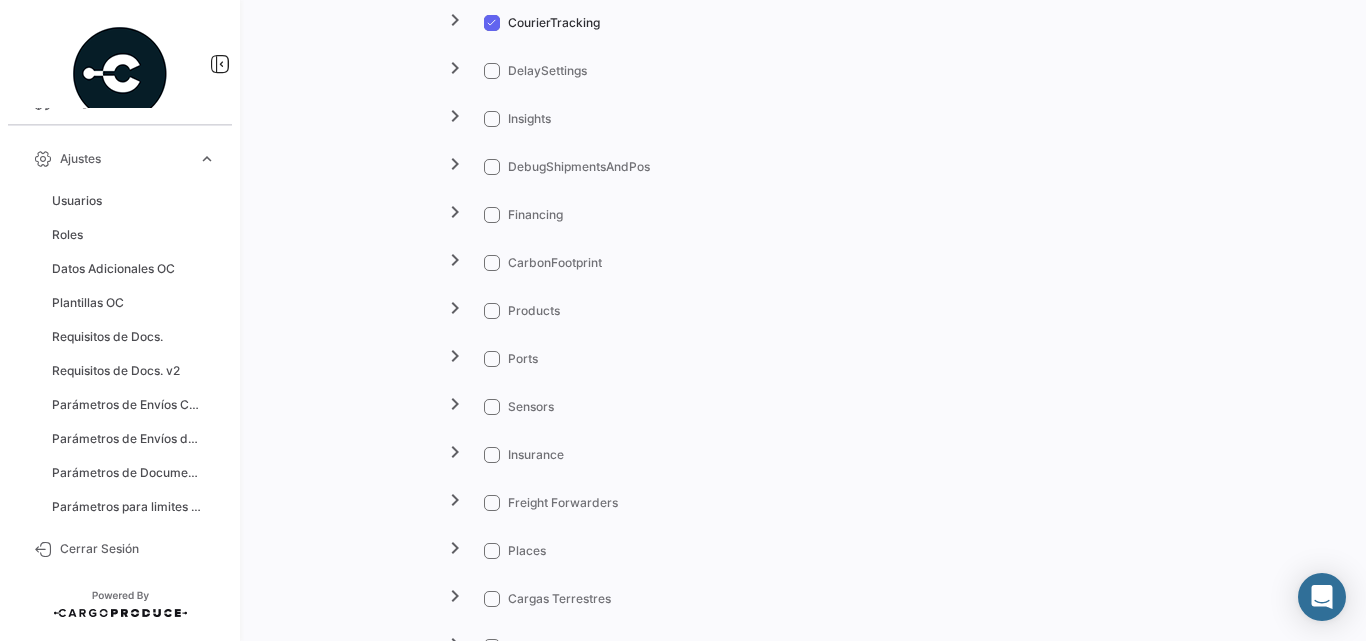 scroll, scrollTop: 2194, scrollLeft: 0, axis: vertical 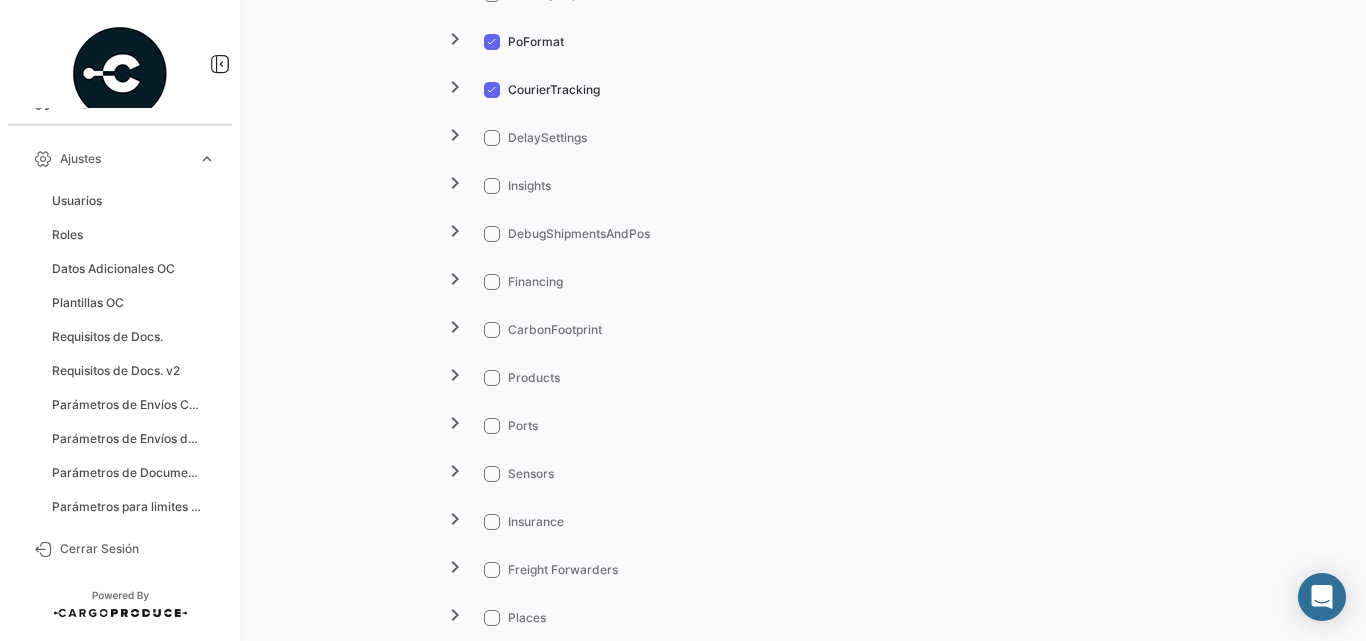 click at bounding box center [492, 186] 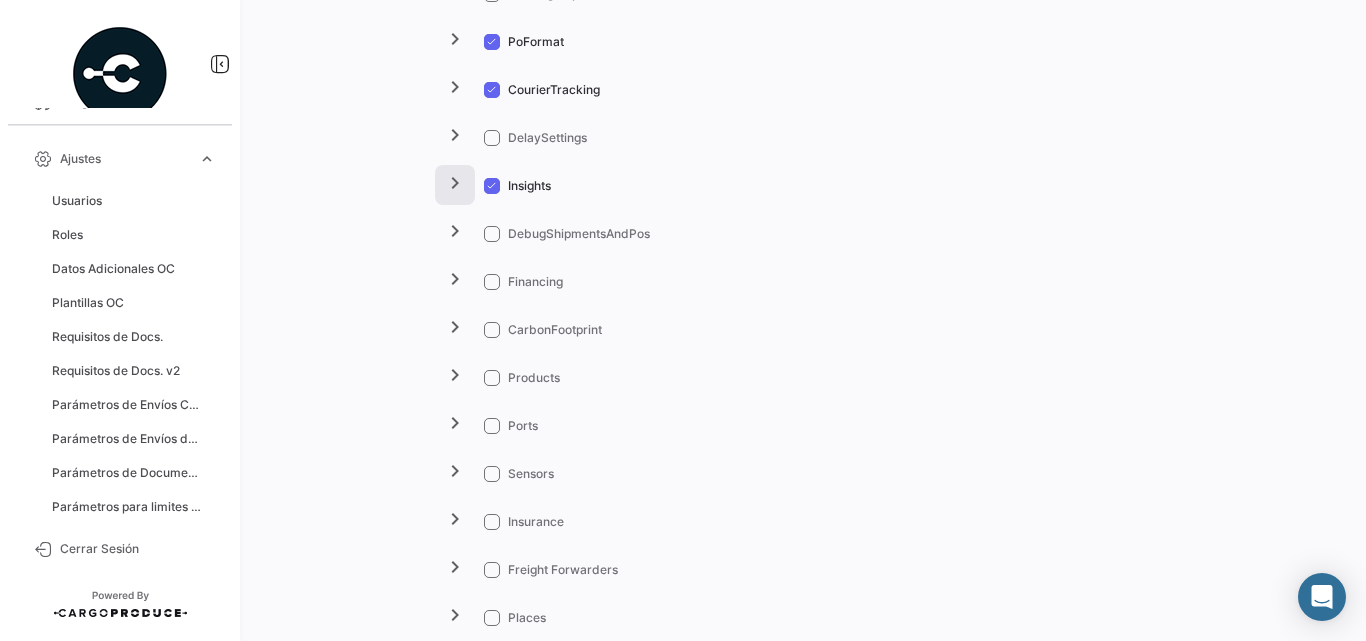 click on "chevron_right" 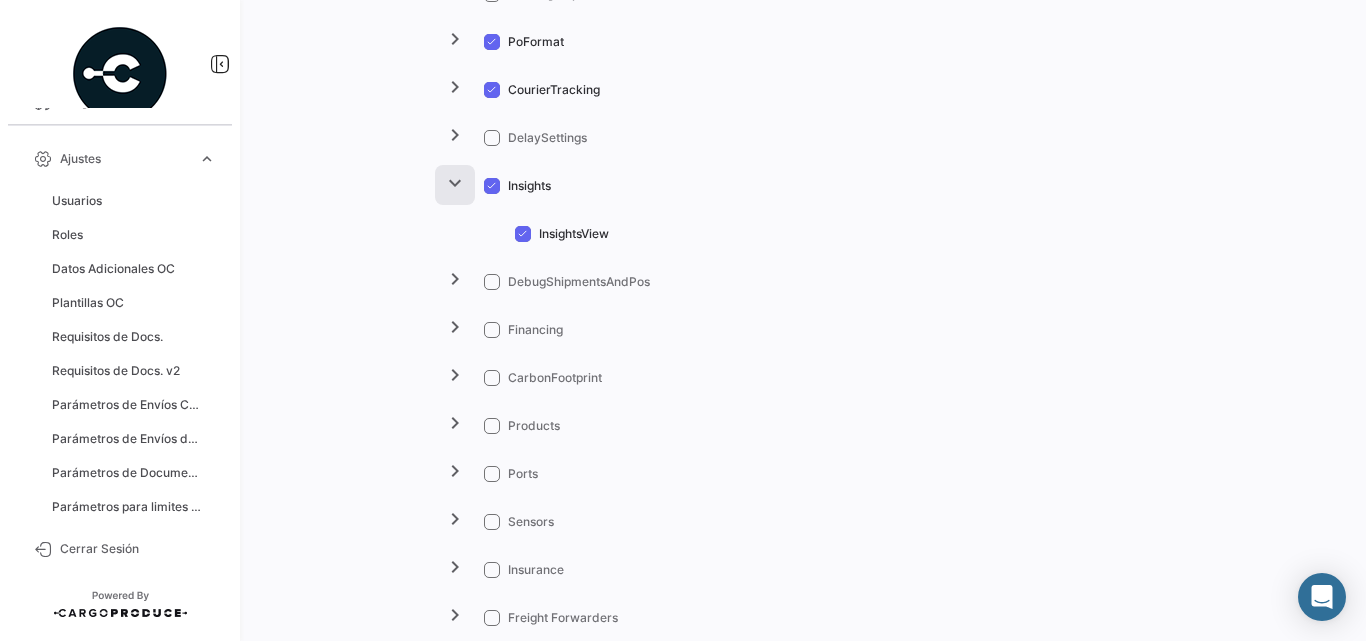 click on "expand_more" 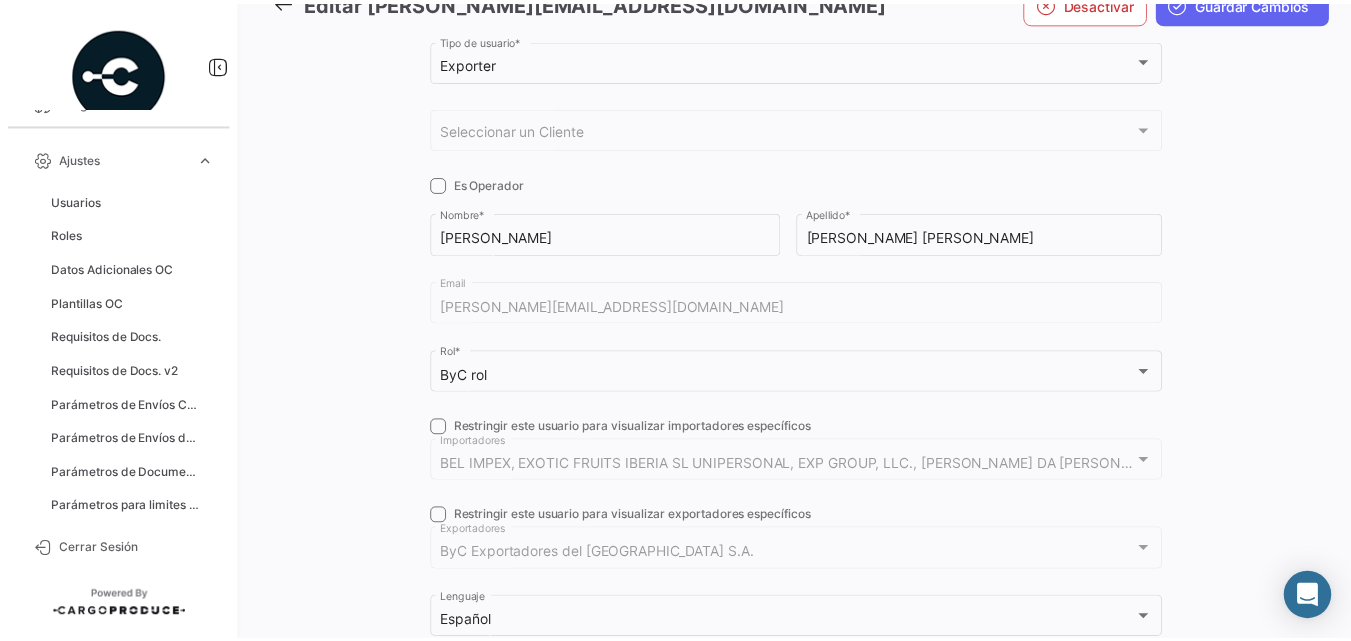 scroll, scrollTop: 0, scrollLeft: 0, axis: both 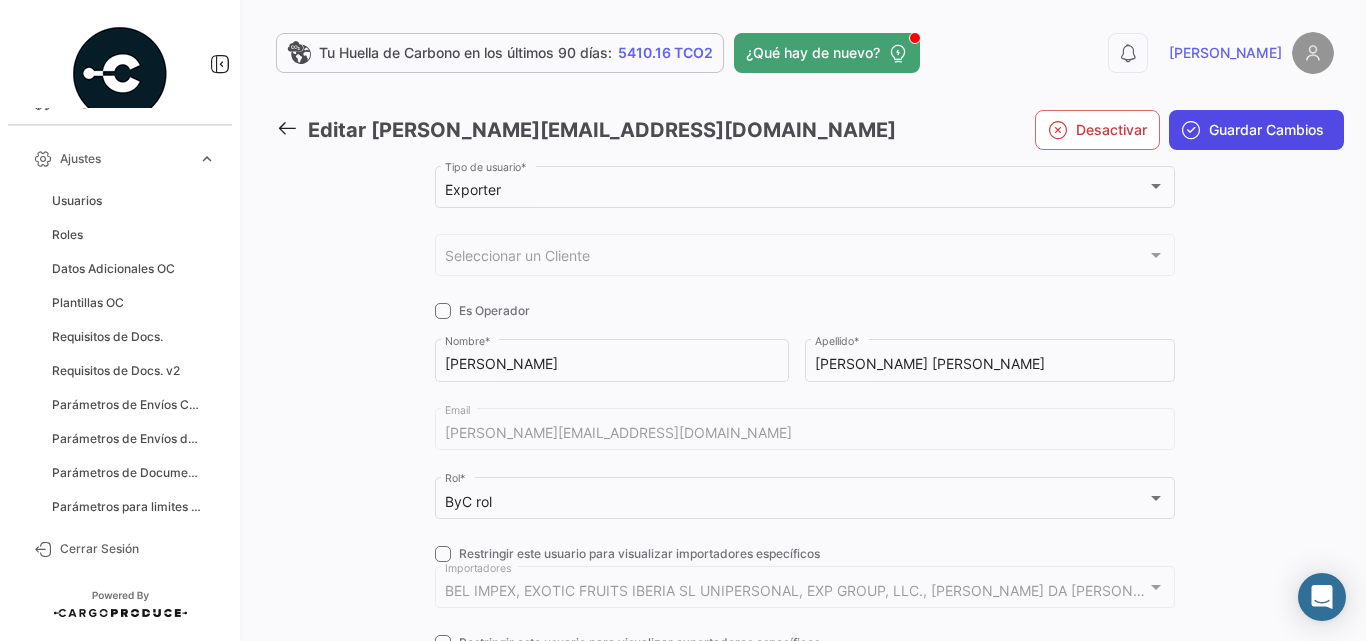 click on "Guardar Cambios" 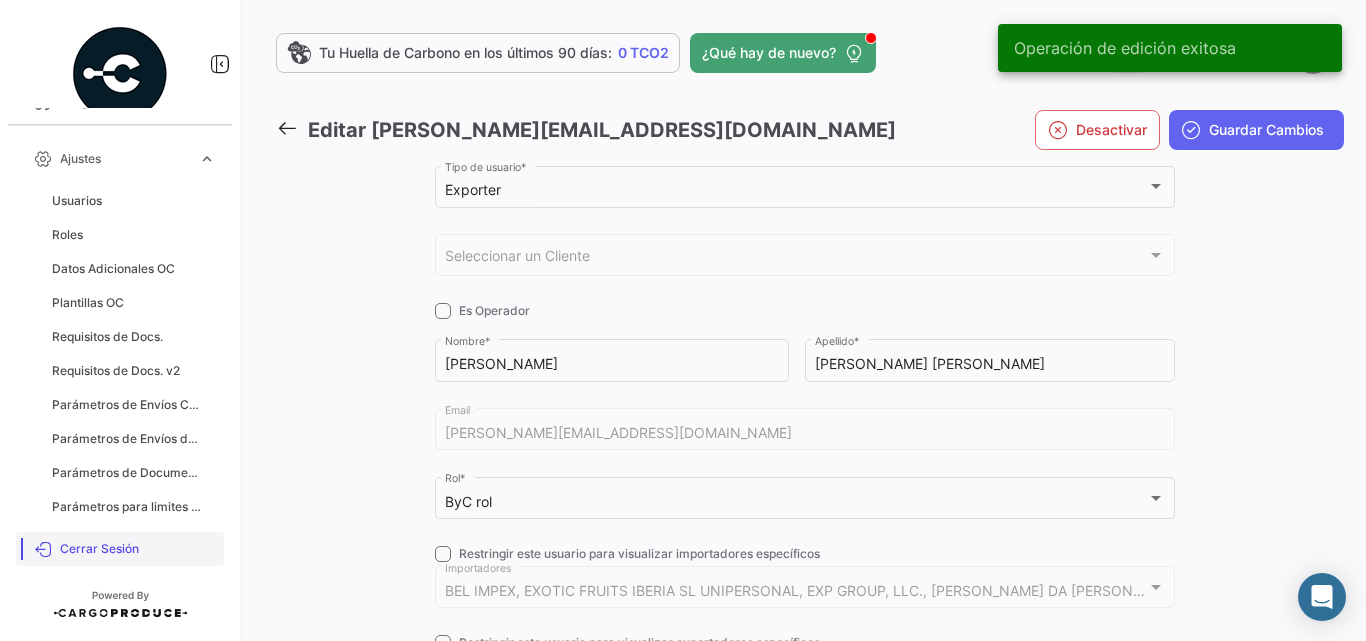 click on "Cerrar Sesión" at bounding box center [138, 549] 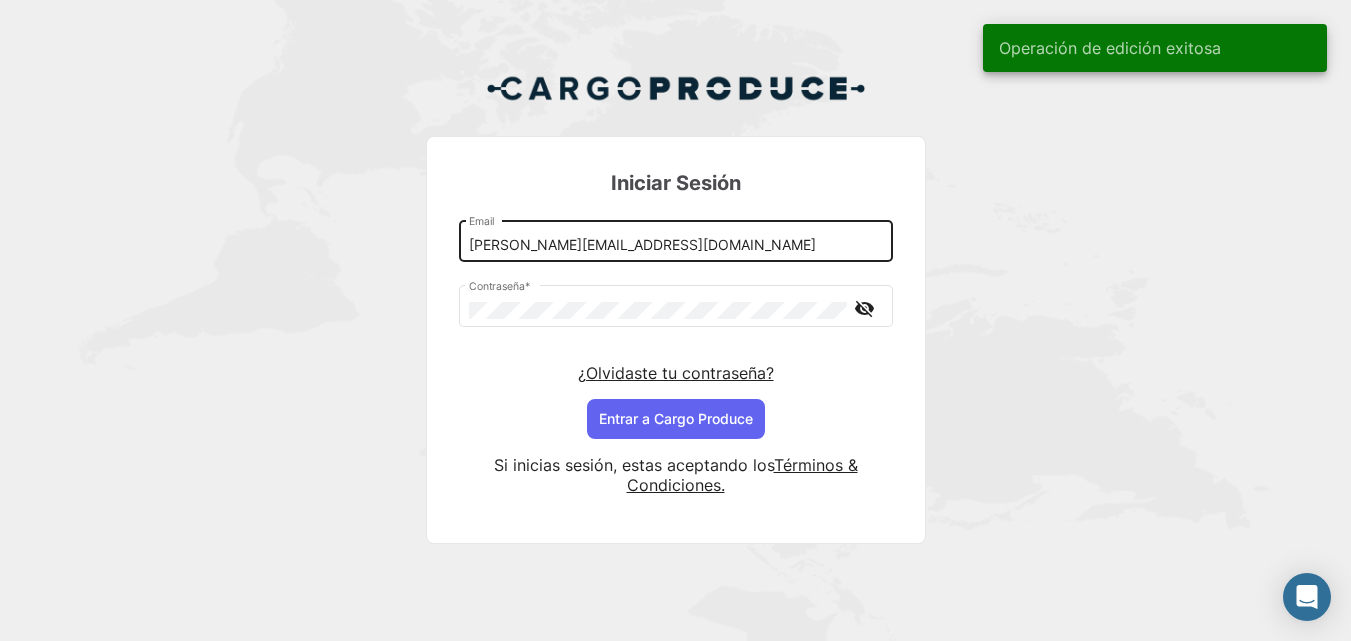click on "[PERSON_NAME][EMAIL_ADDRESS][DOMAIN_NAME]" at bounding box center [675, 245] 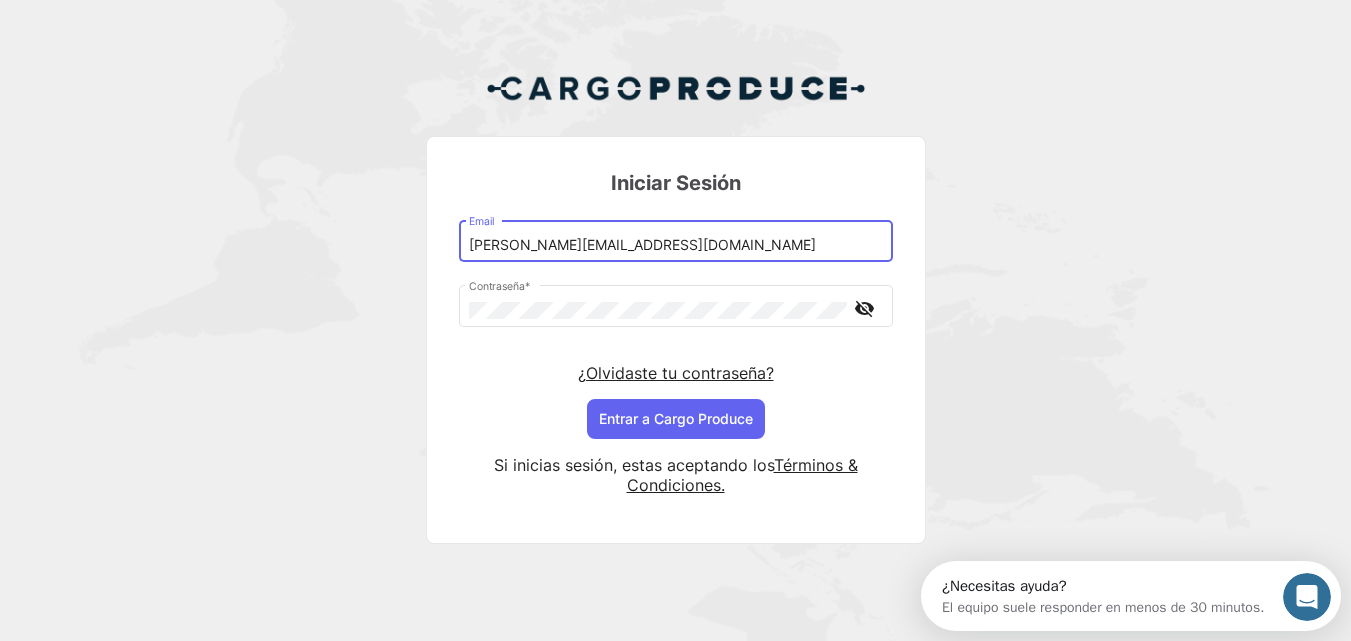 scroll, scrollTop: 0, scrollLeft: 0, axis: both 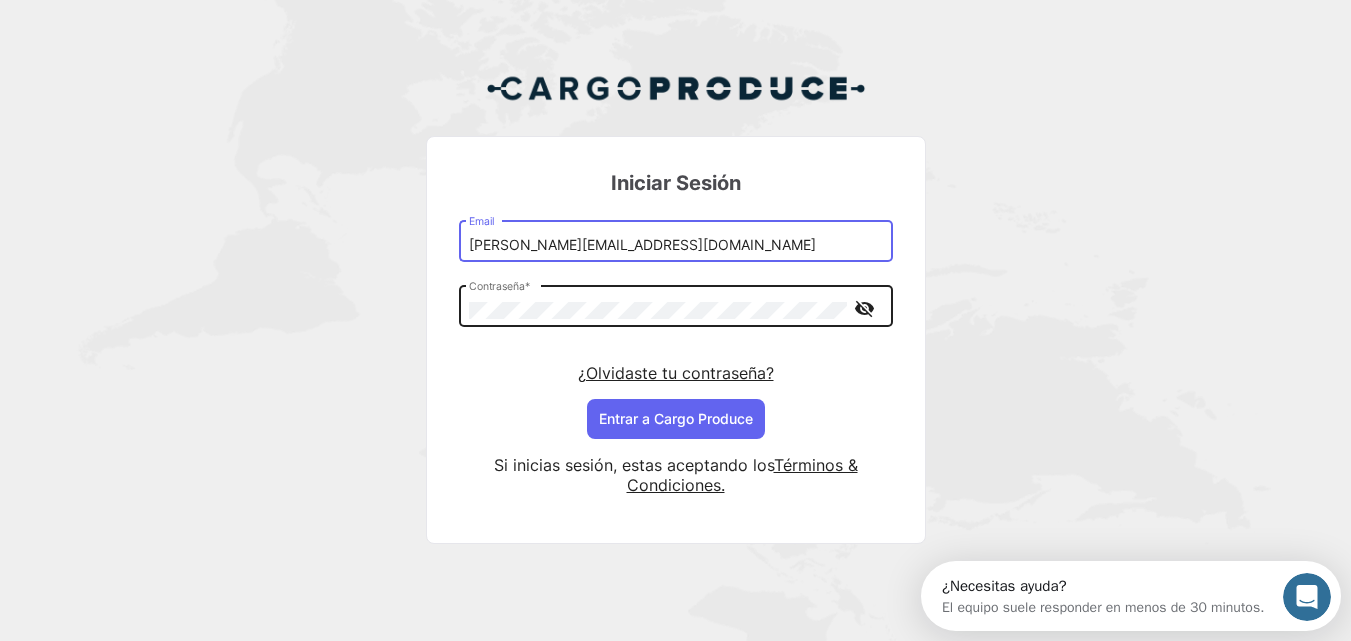 type on "[PERSON_NAME][EMAIL_ADDRESS][DOMAIN_NAME]" 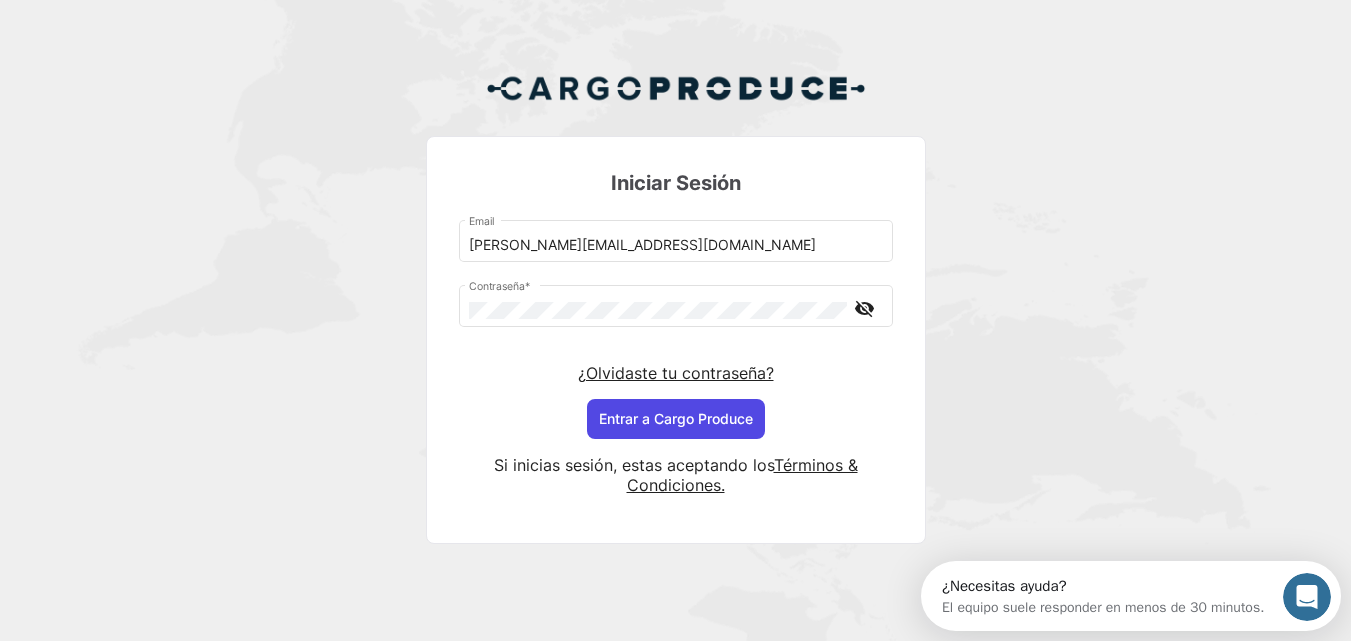 click on "Entrar a  Cargo Produce" 